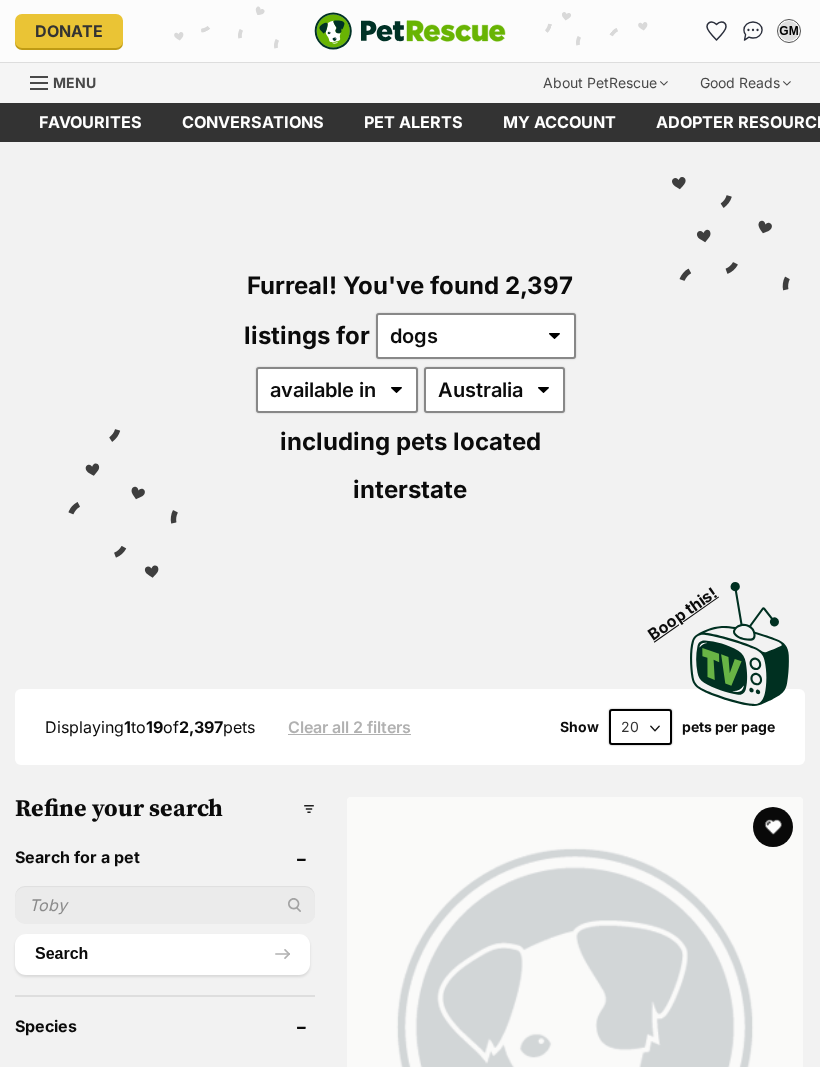 scroll, scrollTop: 0, scrollLeft: 0, axis: both 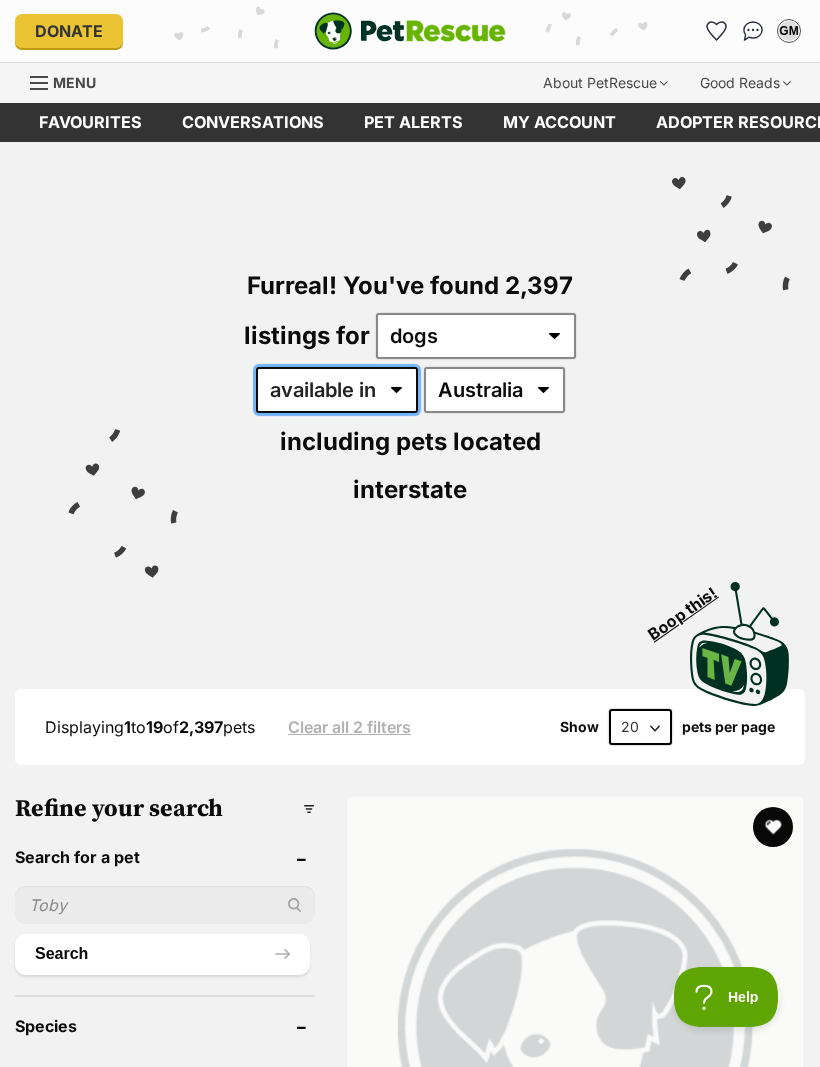 click on "available in
located in" at bounding box center [337, 390] 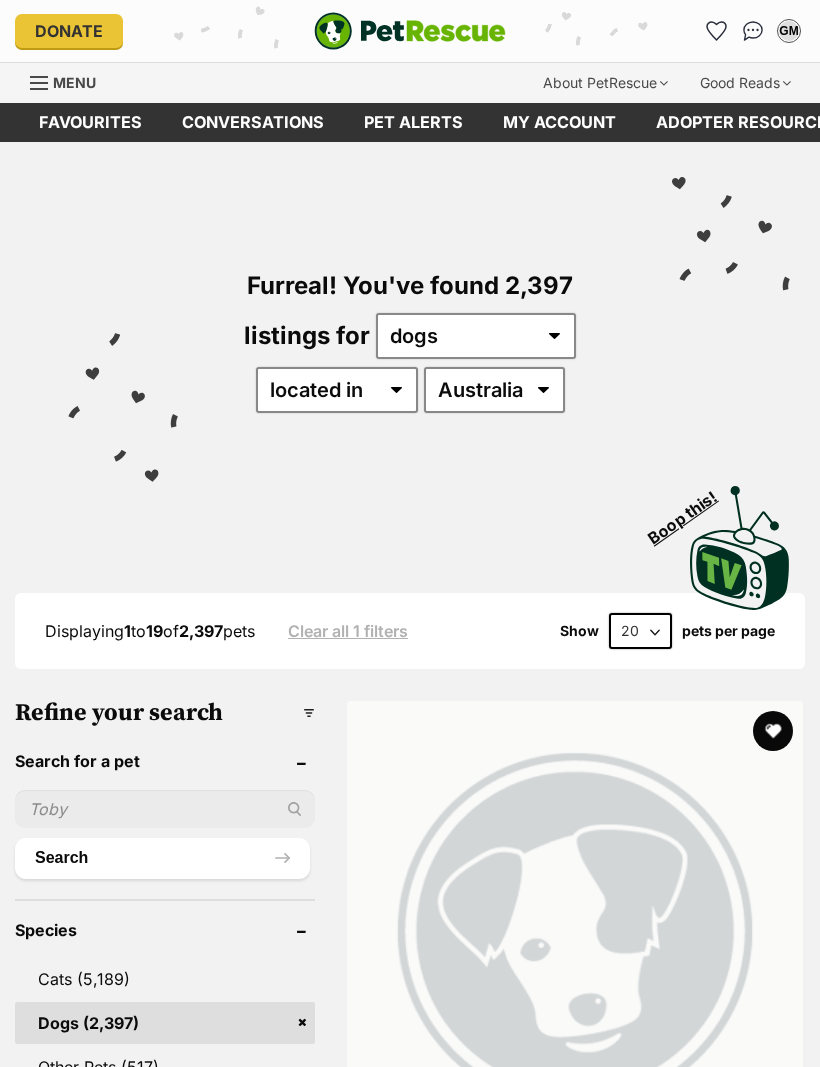 scroll, scrollTop: 0, scrollLeft: 0, axis: both 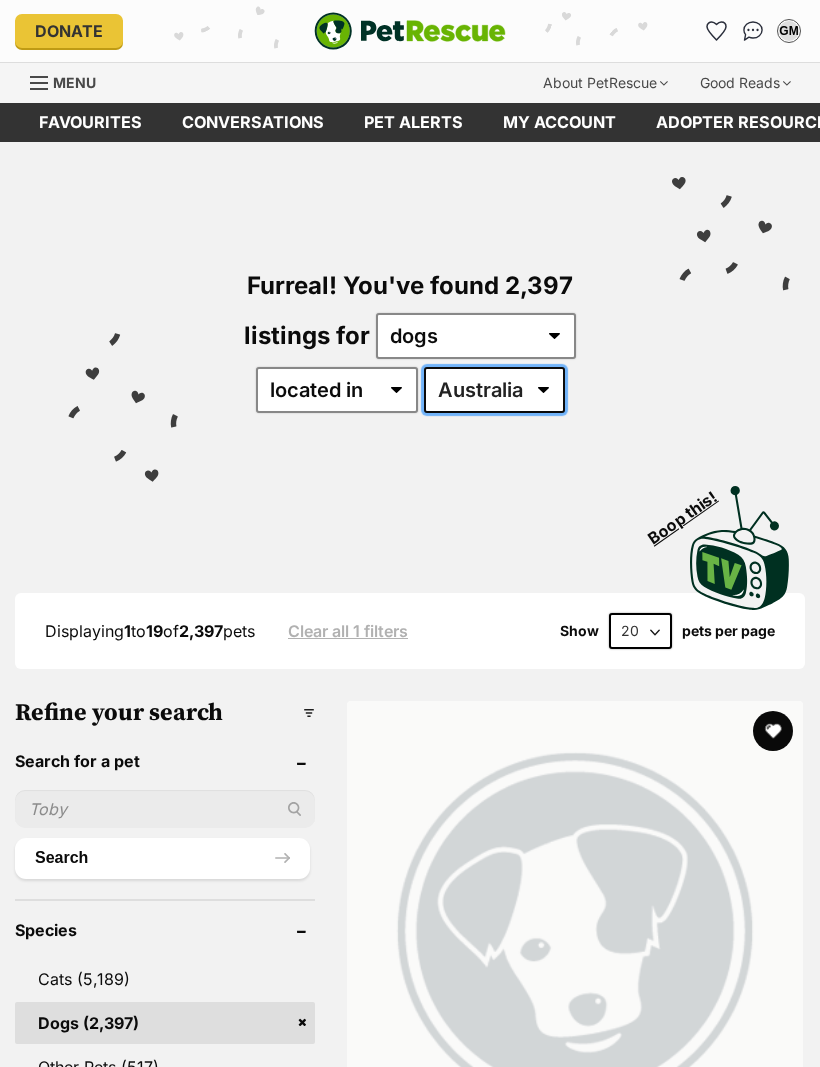 click on "Australia
ACT
NSW
NT
QLD
SA
TAS
VIC
WA" at bounding box center (494, 390) 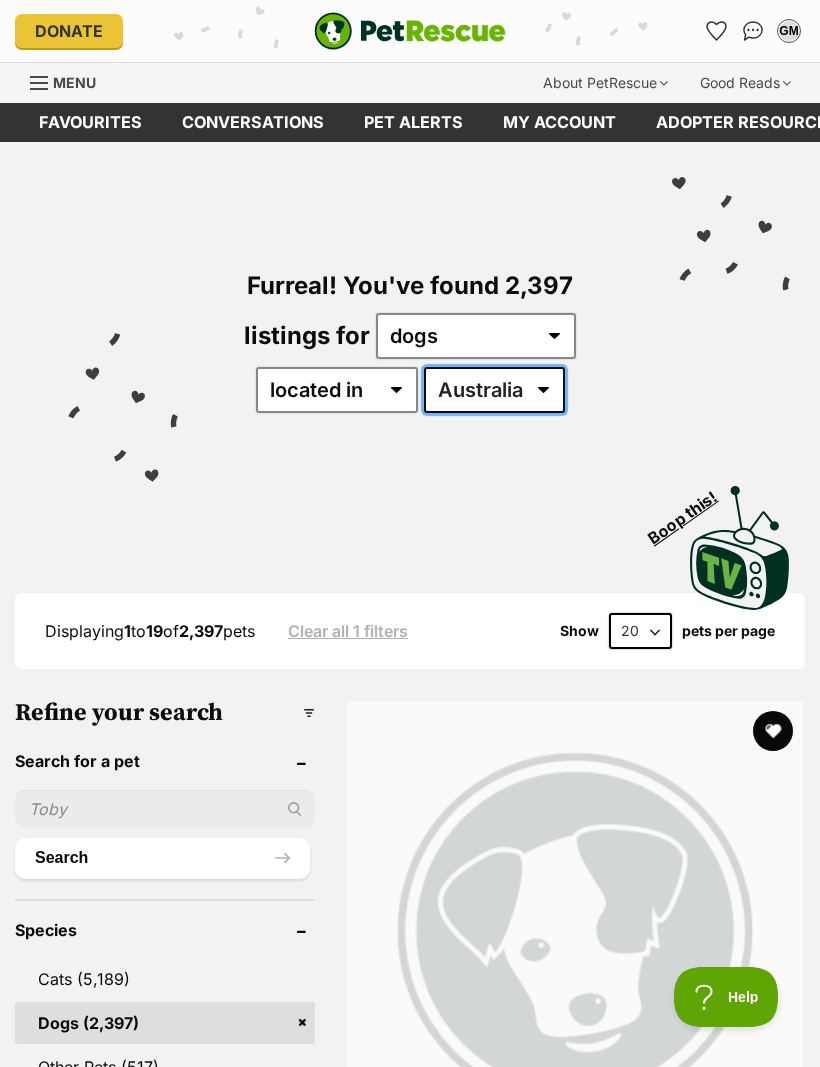 scroll, scrollTop: 0, scrollLeft: 0, axis: both 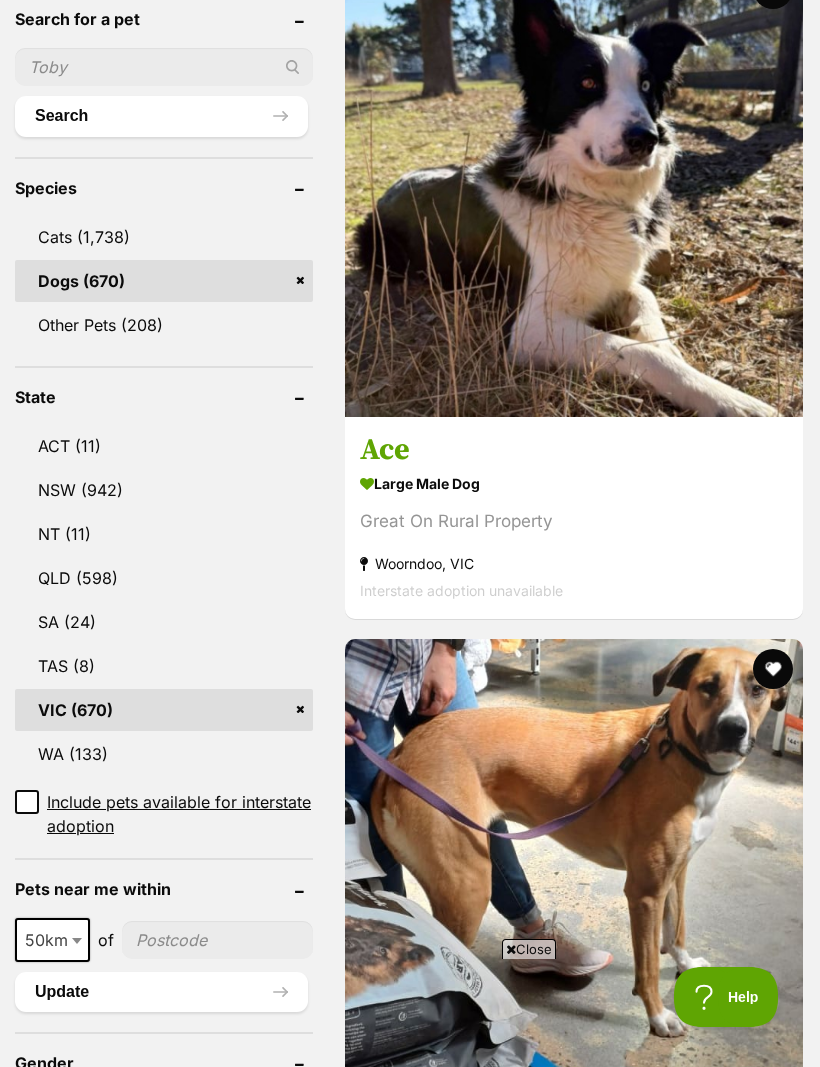 click on "Safety Beach, VIC" at bounding box center [574, 2601] 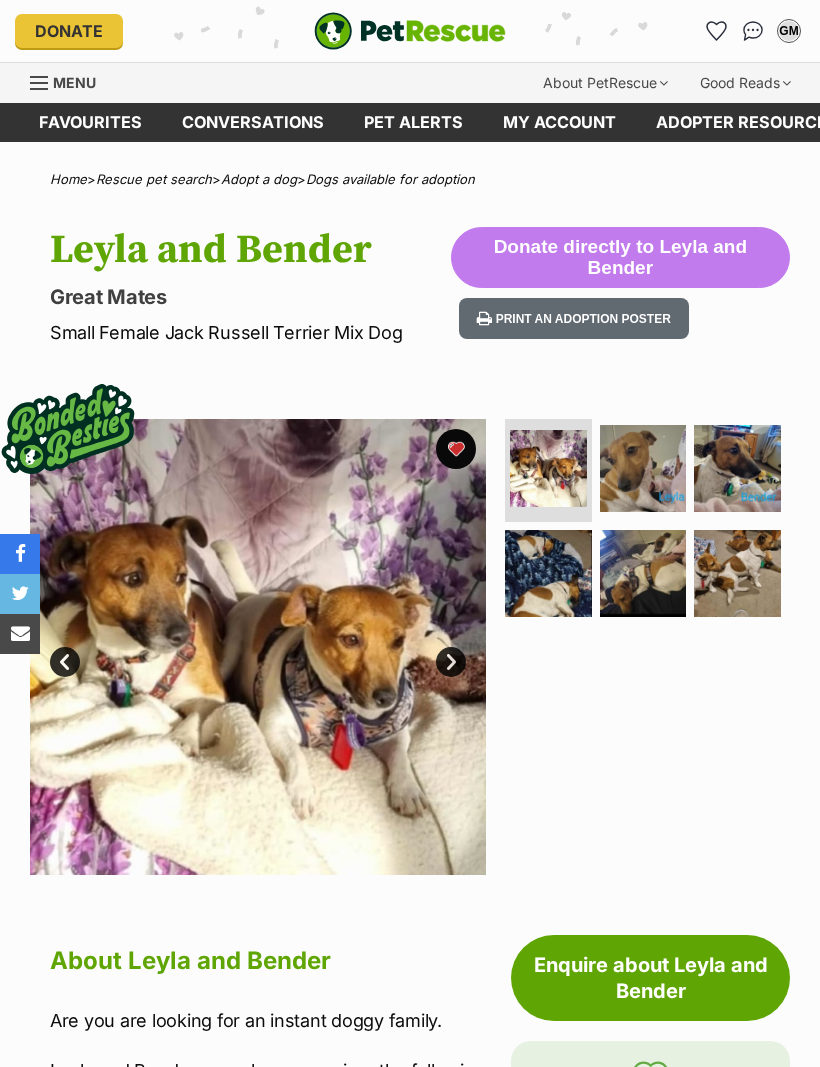 scroll, scrollTop: 247, scrollLeft: 0, axis: vertical 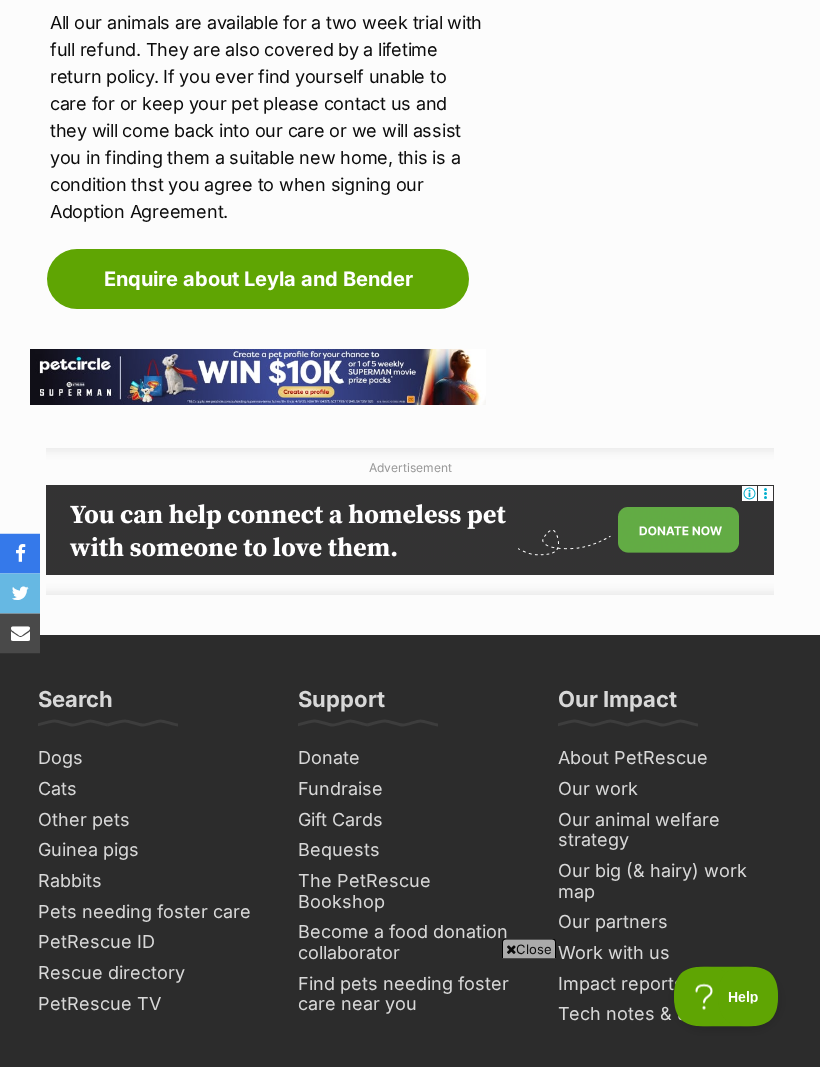 click on "Dogs" at bounding box center [150, 759] 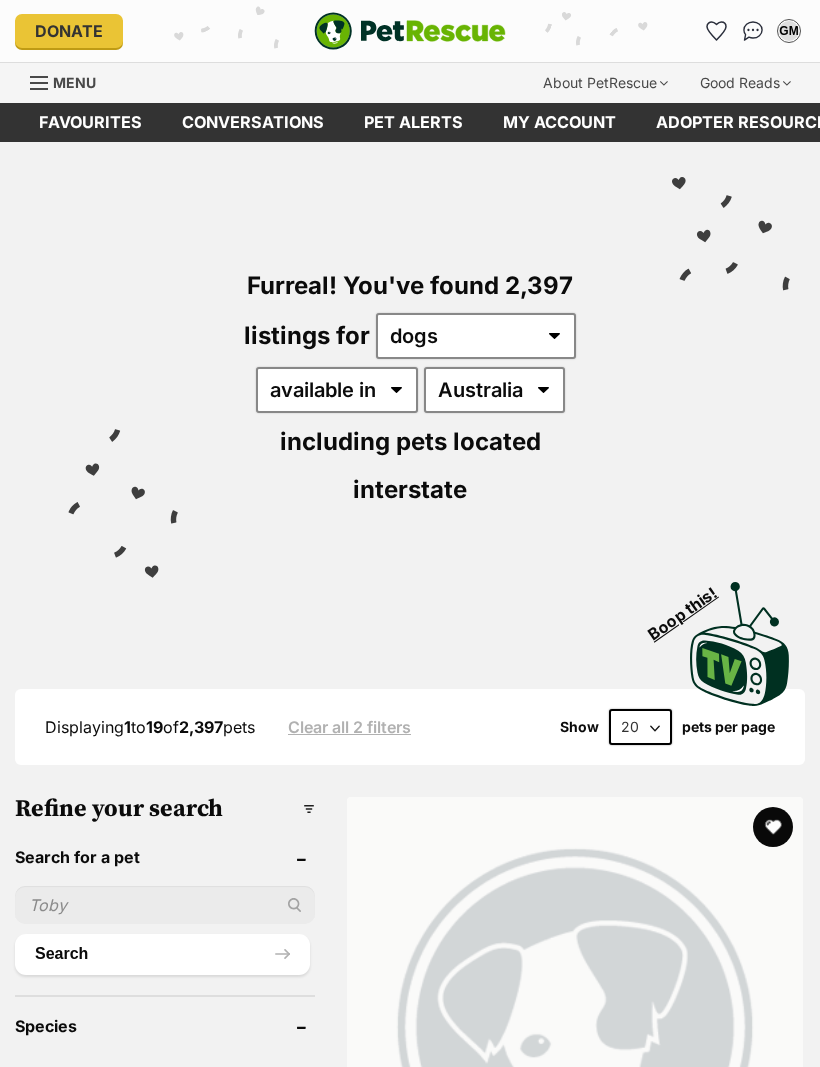 scroll, scrollTop: 0, scrollLeft: 0, axis: both 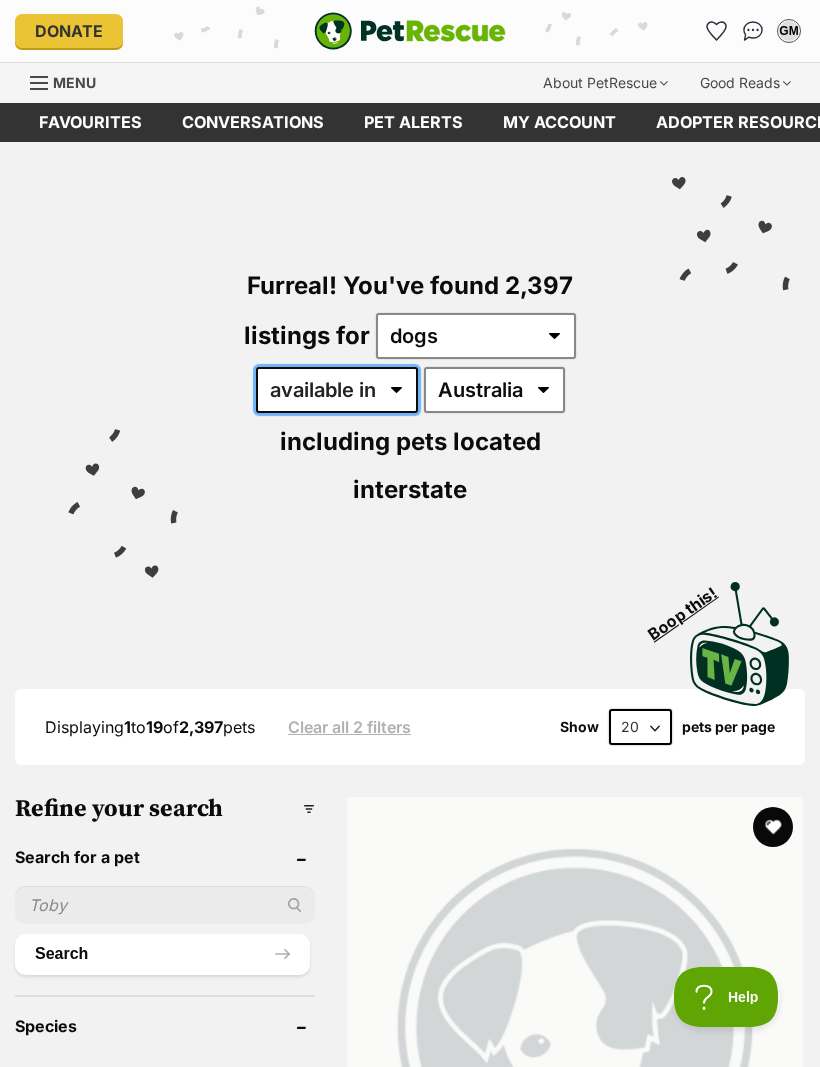 click on "available in
located in" at bounding box center (337, 390) 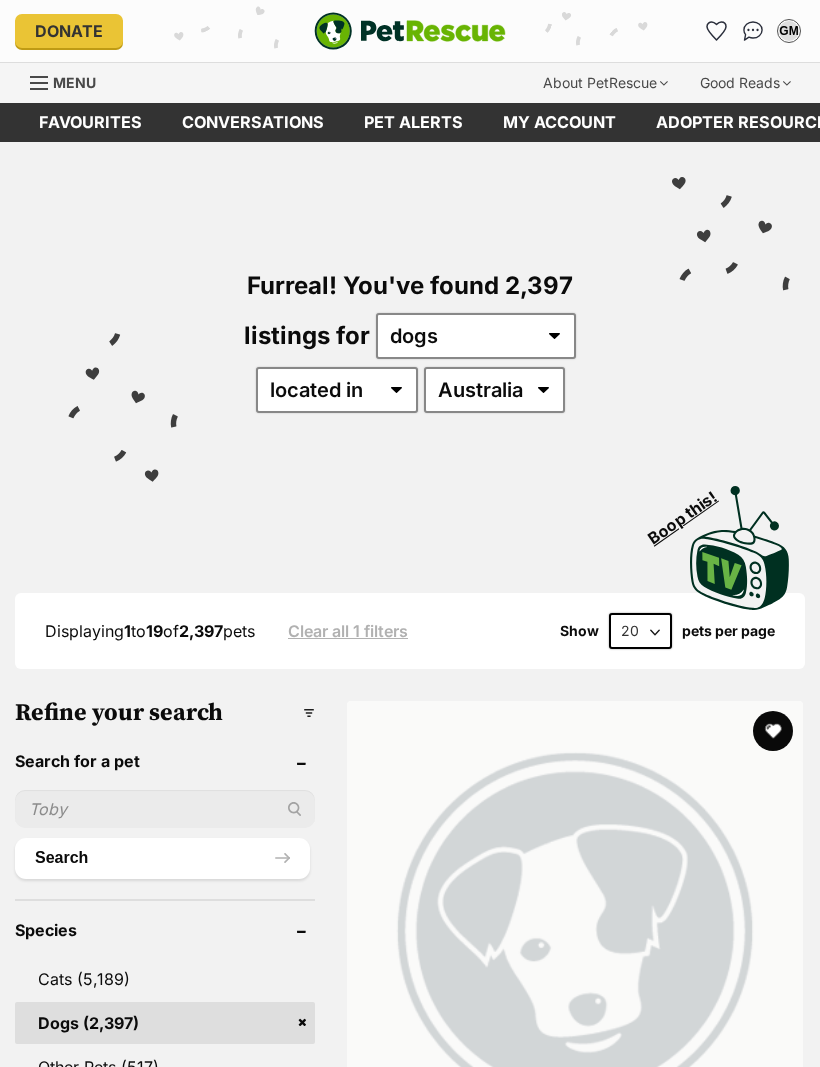 scroll, scrollTop: 0, scrollLeft: 0, axis: both 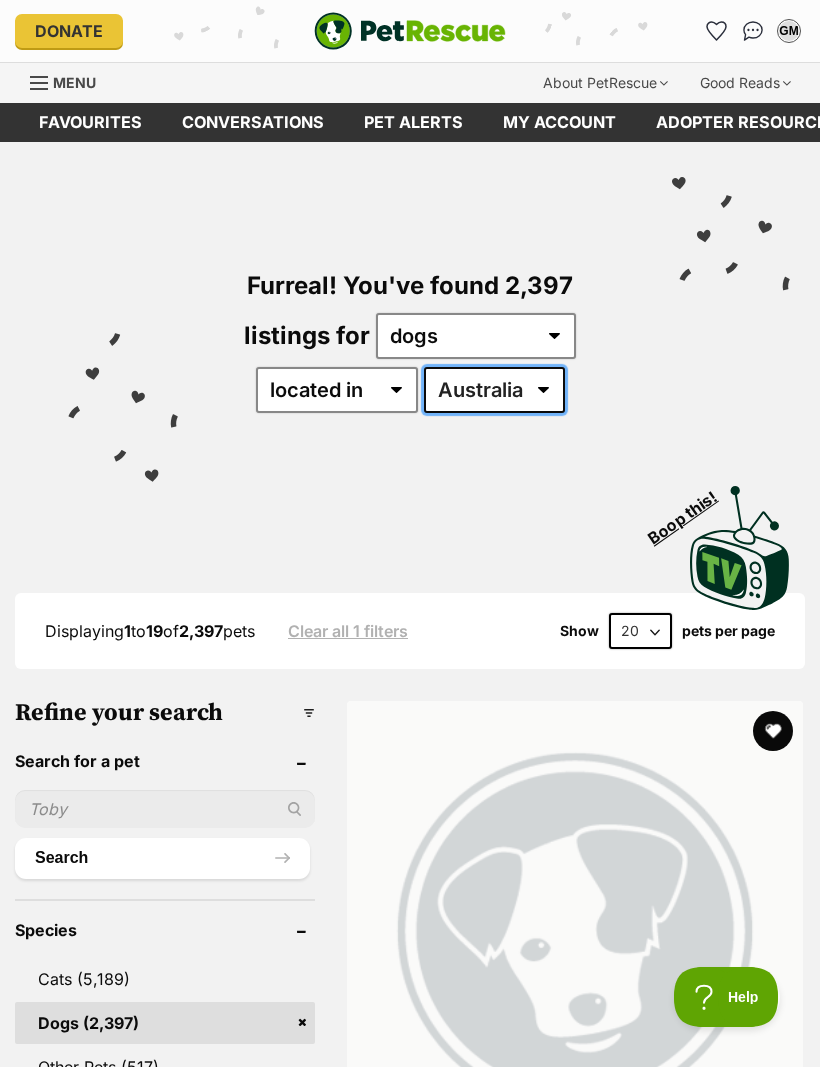 click on "Australia
ACT
NSW
NT
QLD
SA
TAS
VIC
WA" at bounding box center (494, 390) 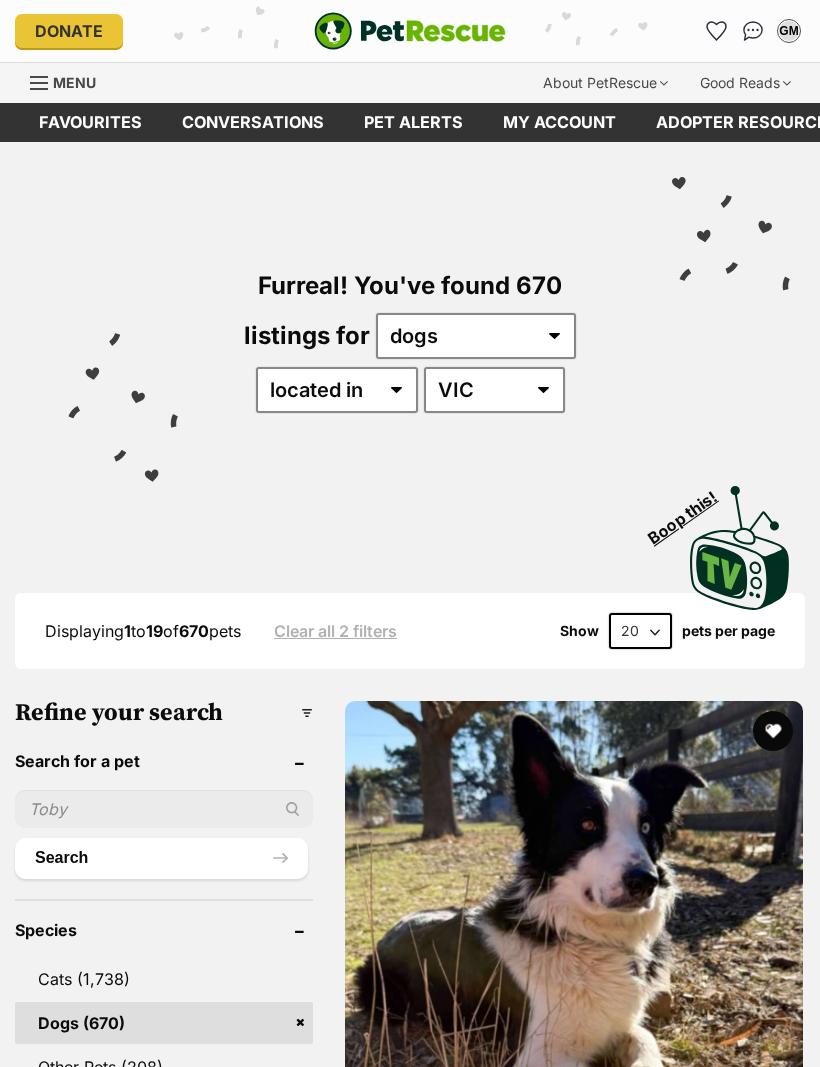 scroll, scrollTop: 0, scrollLeft: 0, axis: both 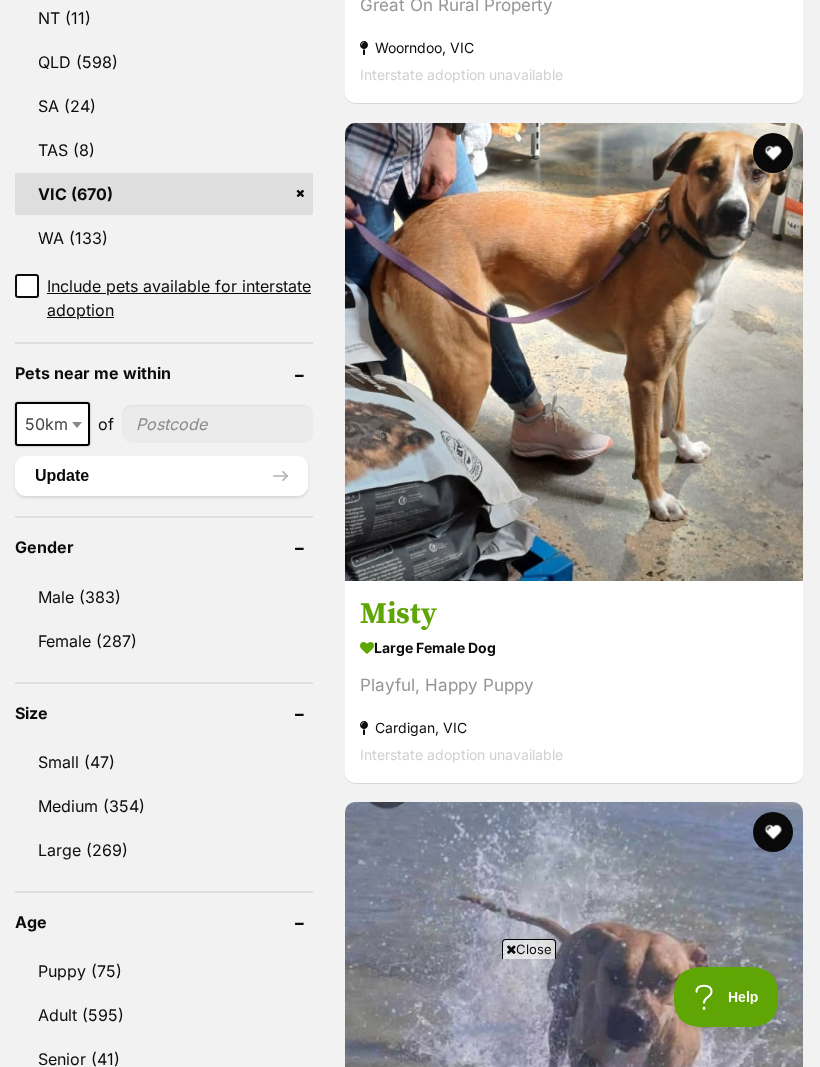 click on "Ace
large male Dog
Great On Rural Property
Woorndoo, VIC
Interstate adoption unavailable
Misty
large female Dog
Playful, Happy Puppy
Cardigan, VIC
Interstate adoption unavailable
Nala
medium female Dog
Gorgeous Active Polite
Melton, VIC
Interstate adoption unavailable
Leyla and Bender
small female Dog
Great Mates
Safety Beach, VIC
Interstate adoption unavailable
Dawn
medium female Dog
Cuddly and snuggly
Ballarat, VIC
Interstate adoption unavailable
King
medium male Dog
Dog and cat friendly
Ballarat Central, VIC
Interstate adoption unavailable
Advertisement
Dinsky
medium female Dog
Friendly Energetic" at bounding box center [574, 6639] 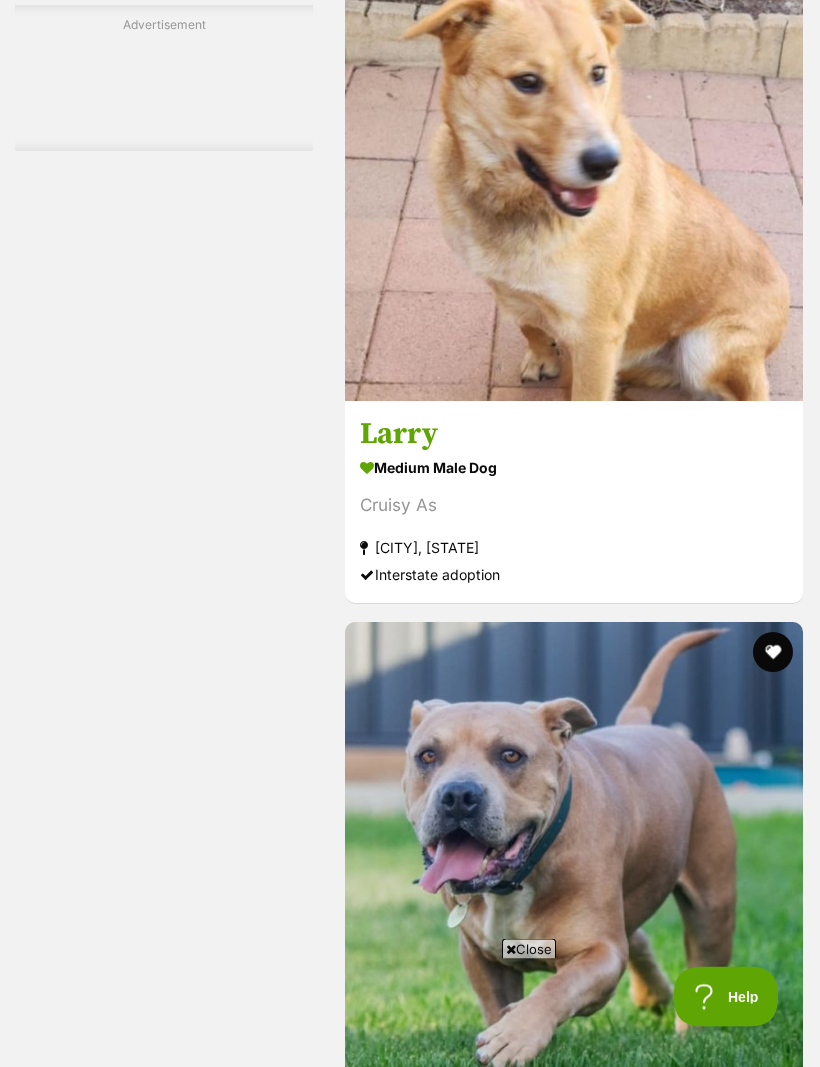 scroll, scrollTop: 5705, scrollLeft: 0, axis: vertical 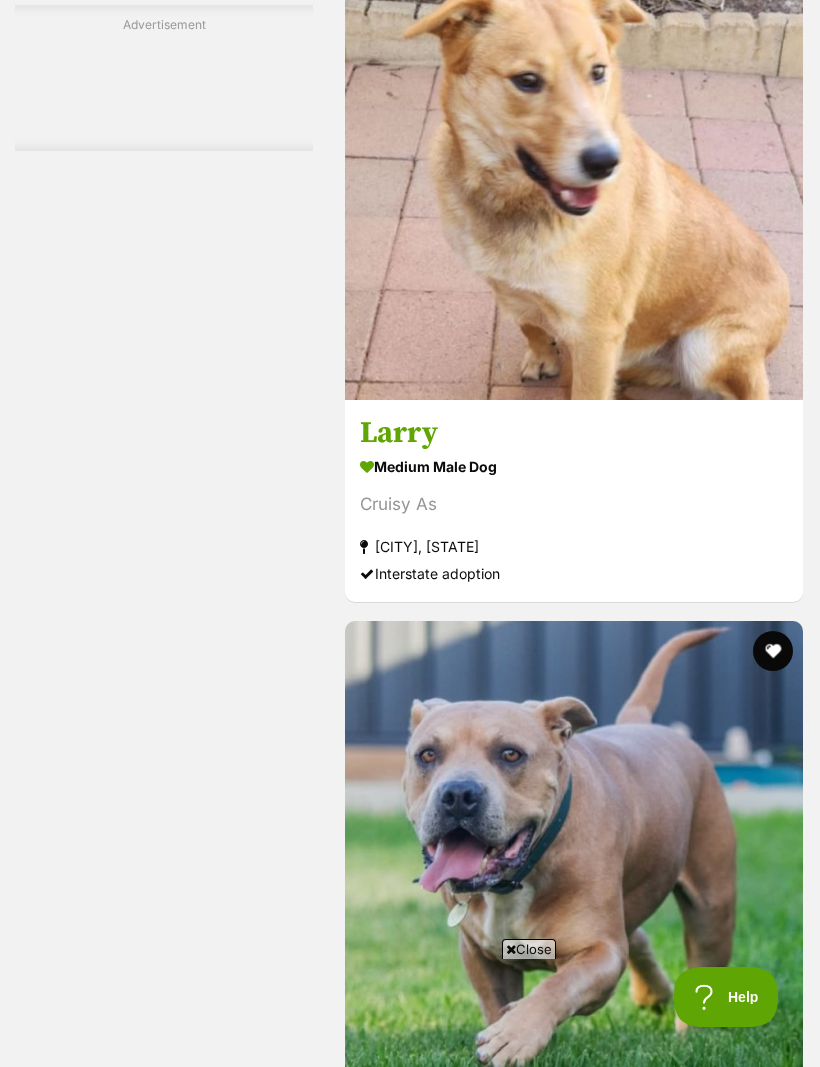click at bounding box center [597, 9433] 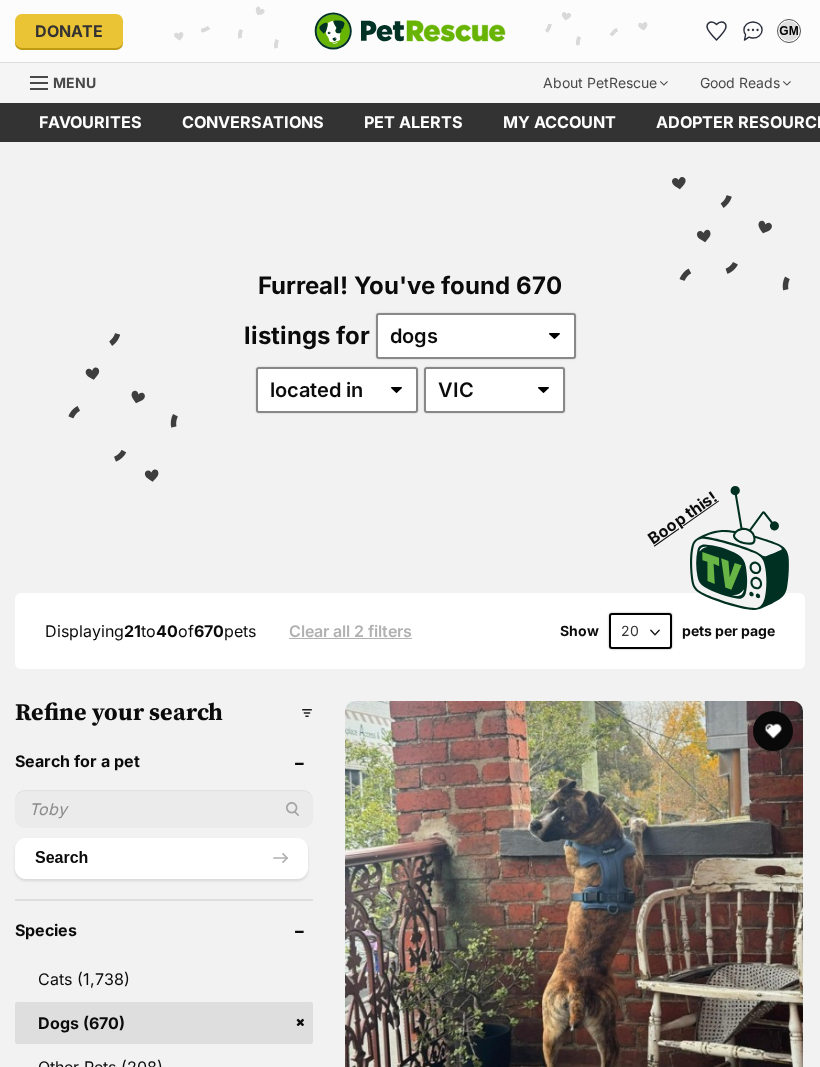 scroll, scrollTop: 0, scrollLeft: 0, axis: both 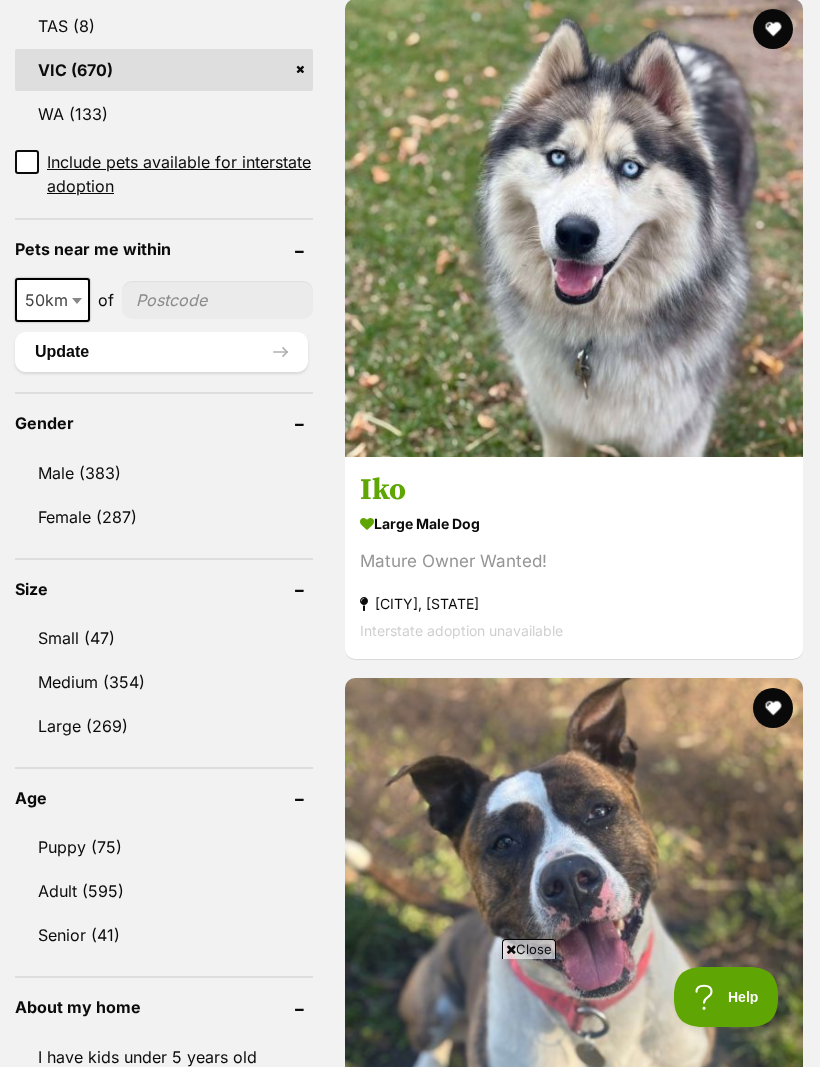 click at bounding box center (574, 2265) 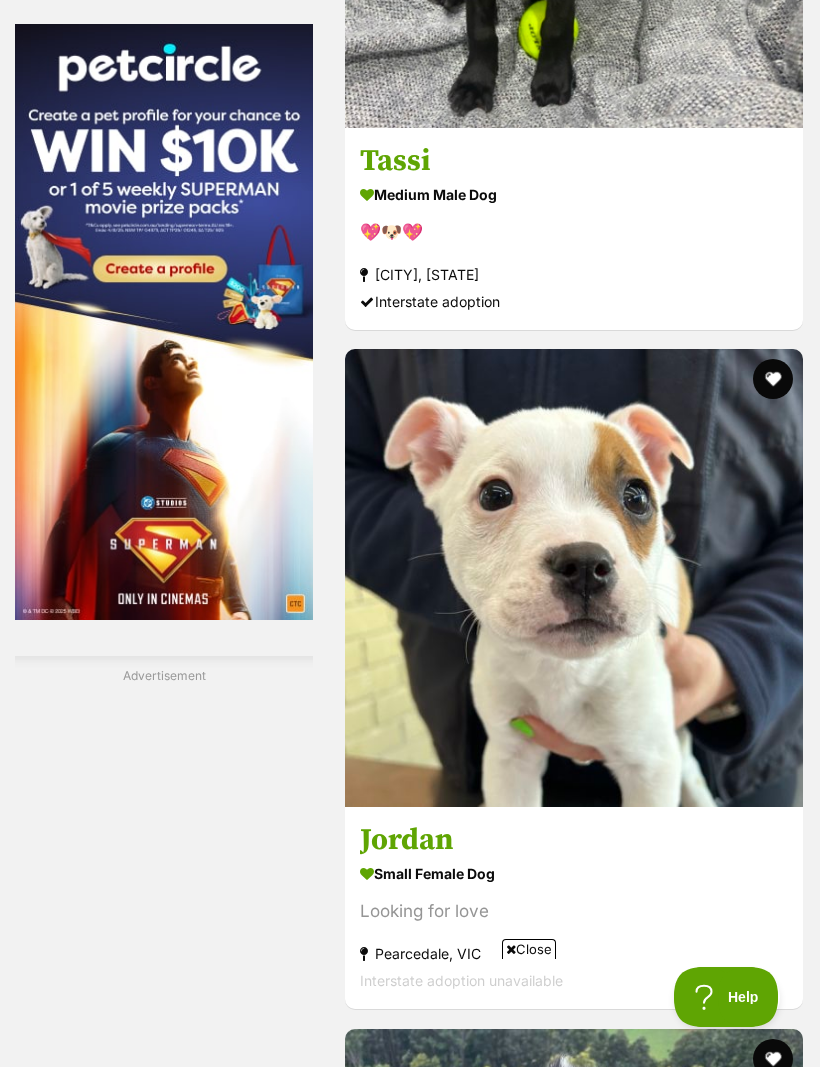 scroll, scrollTop: 0, scrollLeft: 0, axis: both 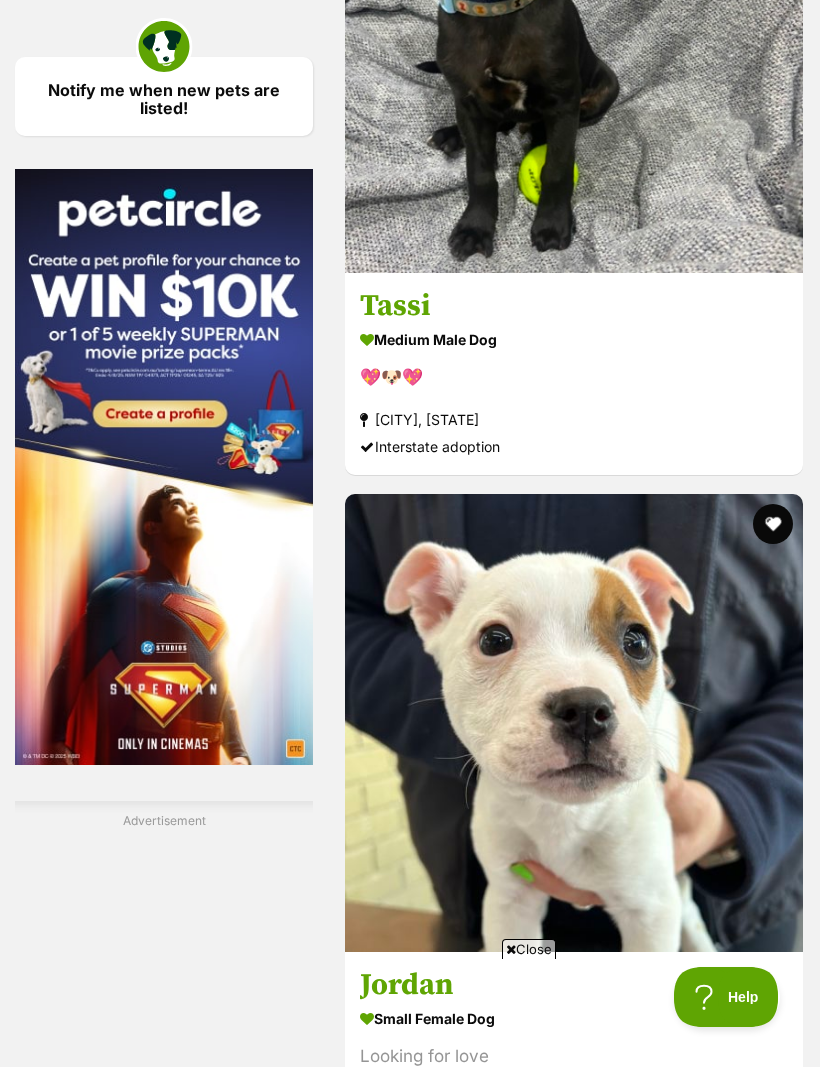 click at bounding box center (574, 4990) 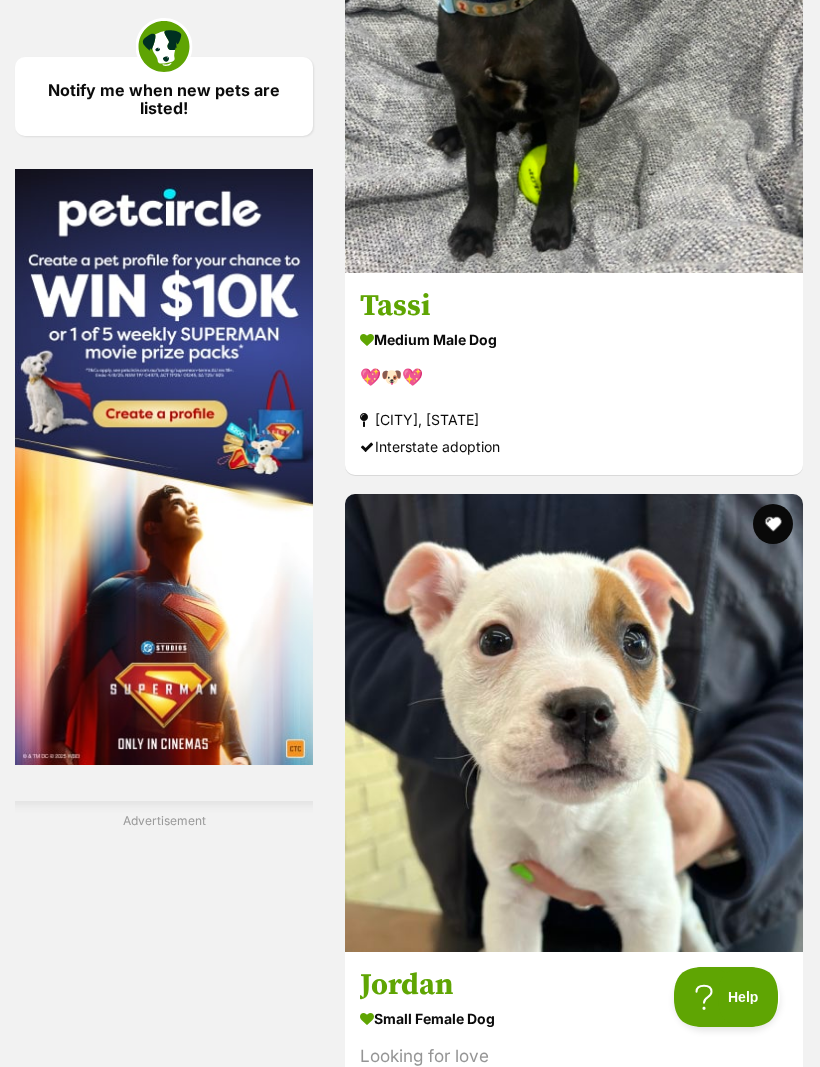 scroll, scrollTop: 2924, scrollLeft: 0, axis: vertical 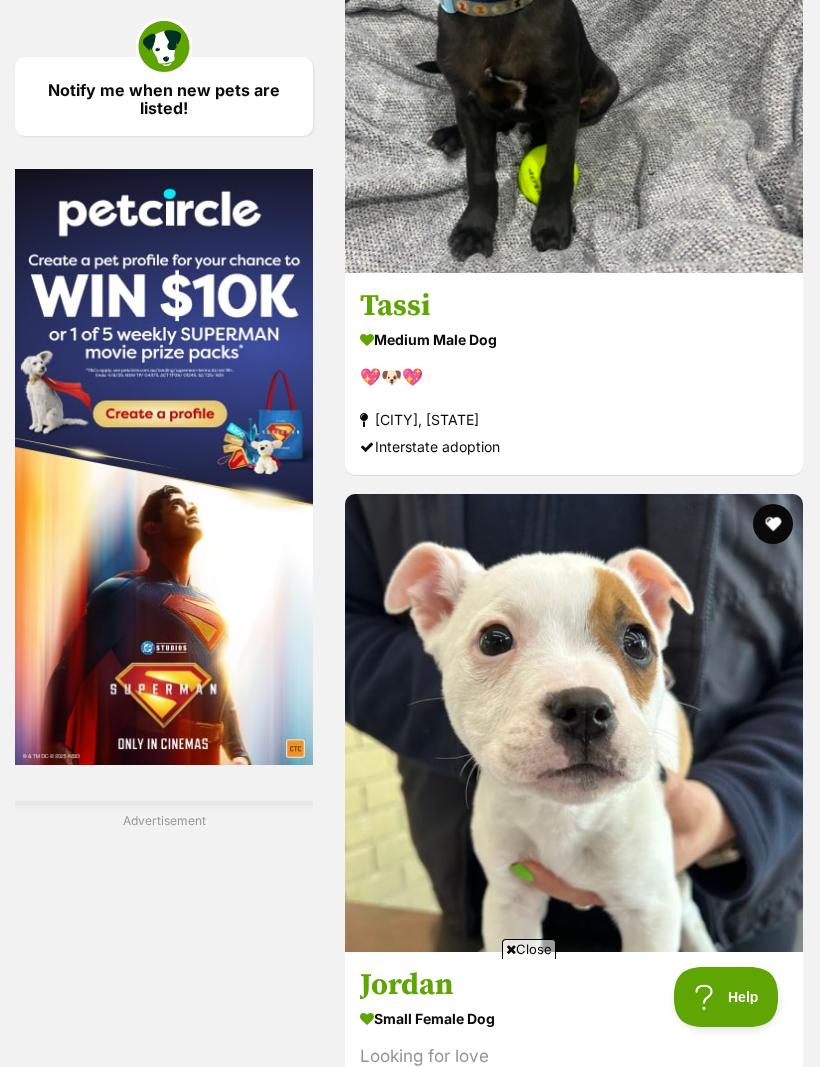 click at bounding box center (574, 5669) 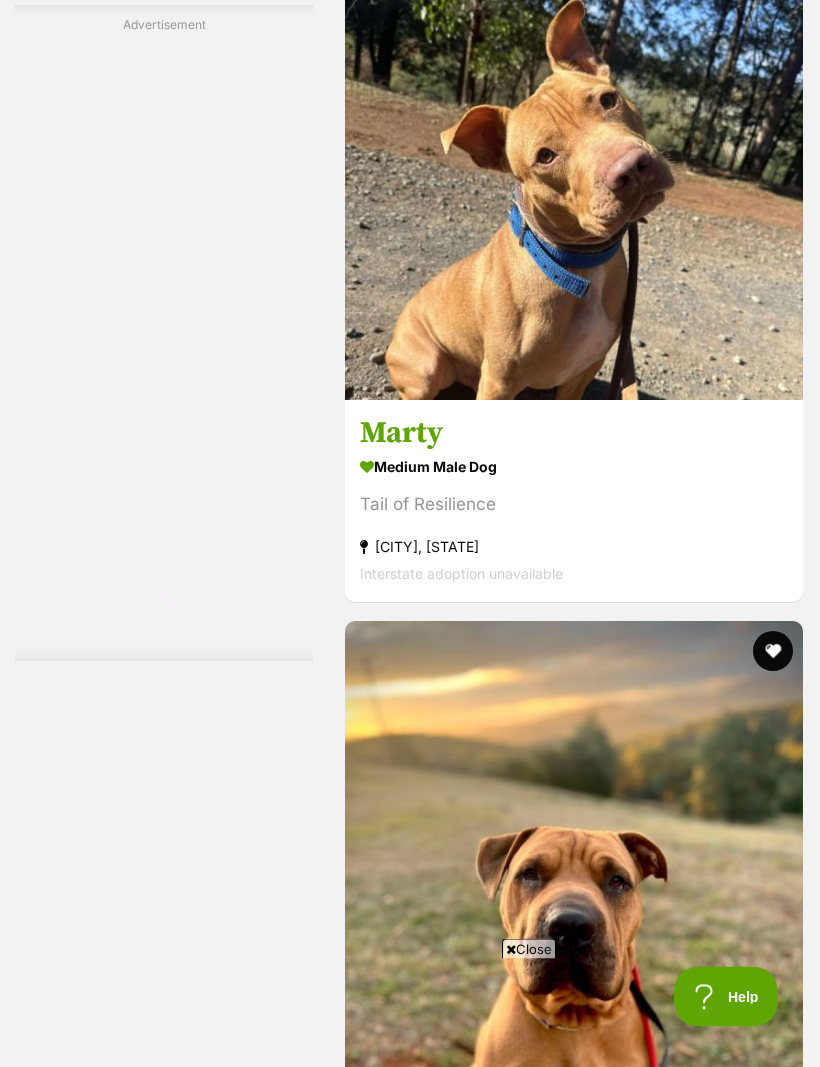 scroll, scrollTop: 5710, scrollLeft: 0, axis: vertical 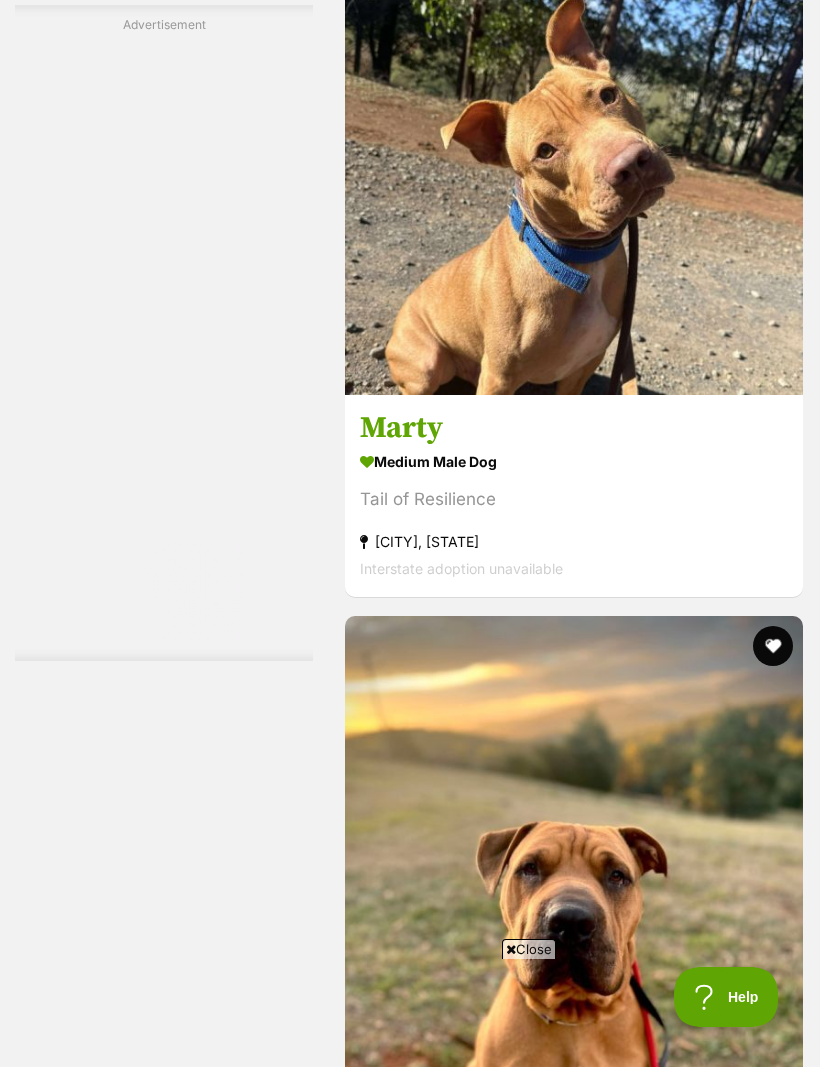 click on "Next" at bounding box center [655, 9369] 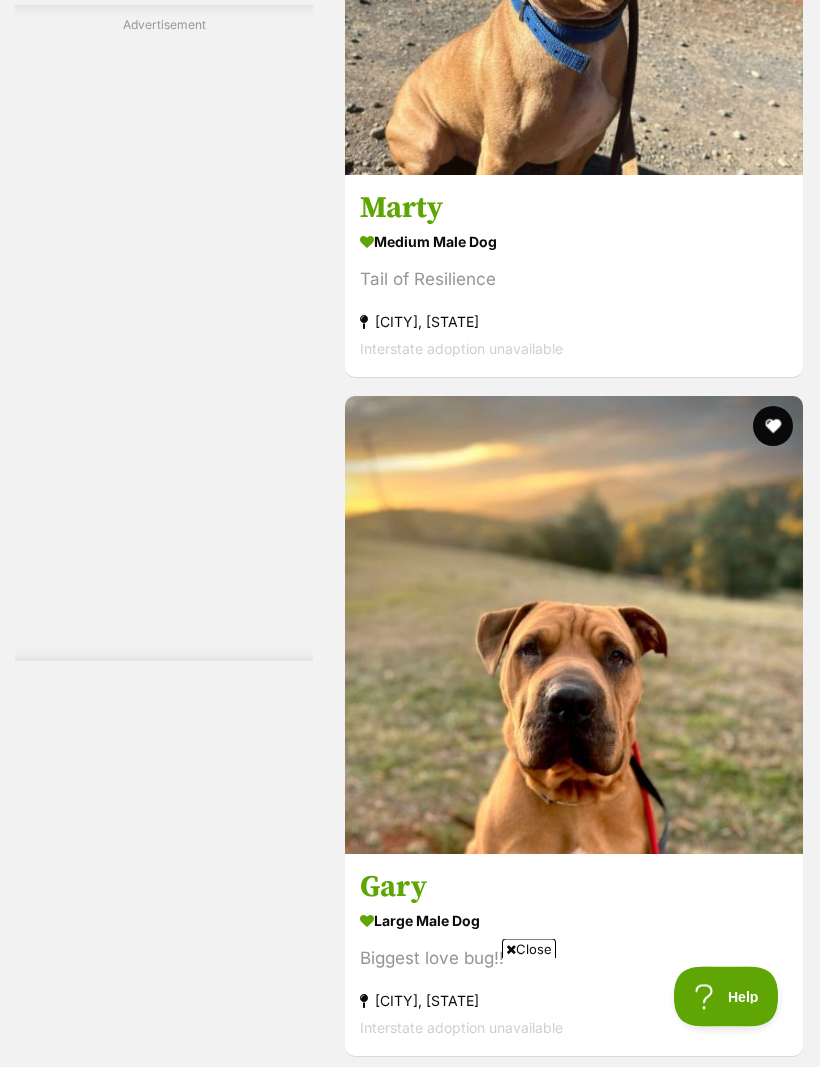 scroll, scrollTop: 5939, scrollLeft: 0, axis: vertical 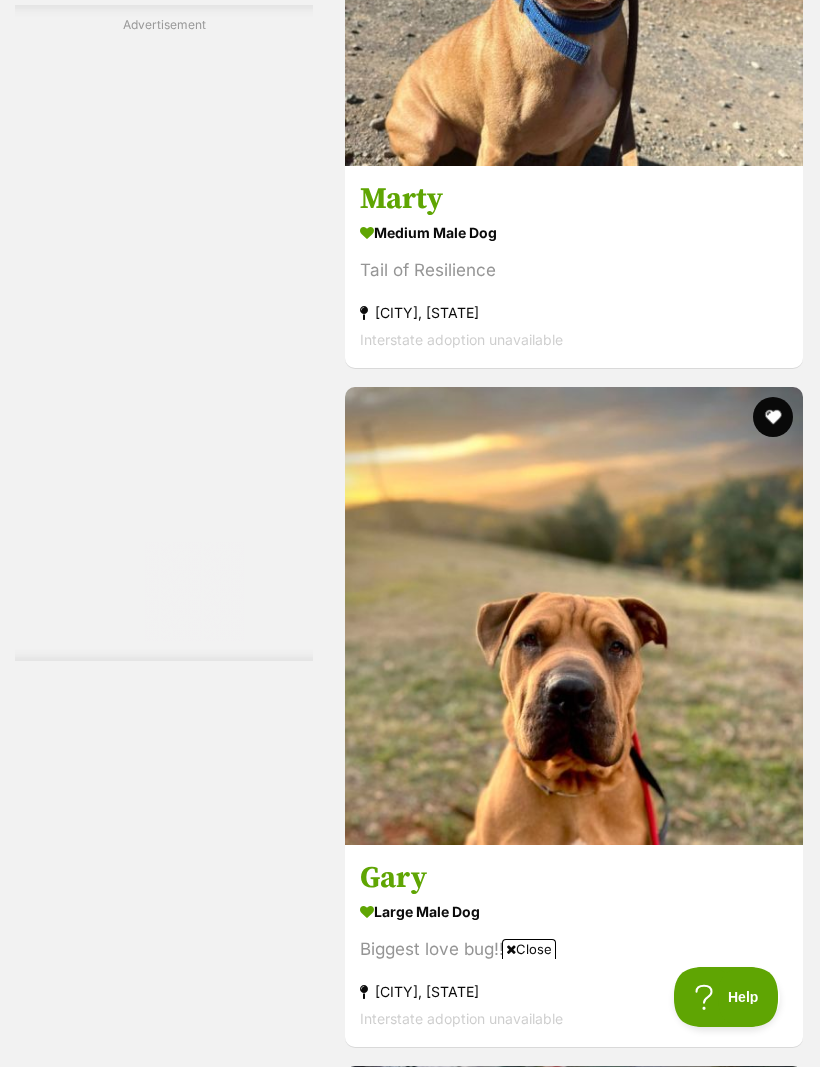 click on "Next" at bounding box center (655, 9140) 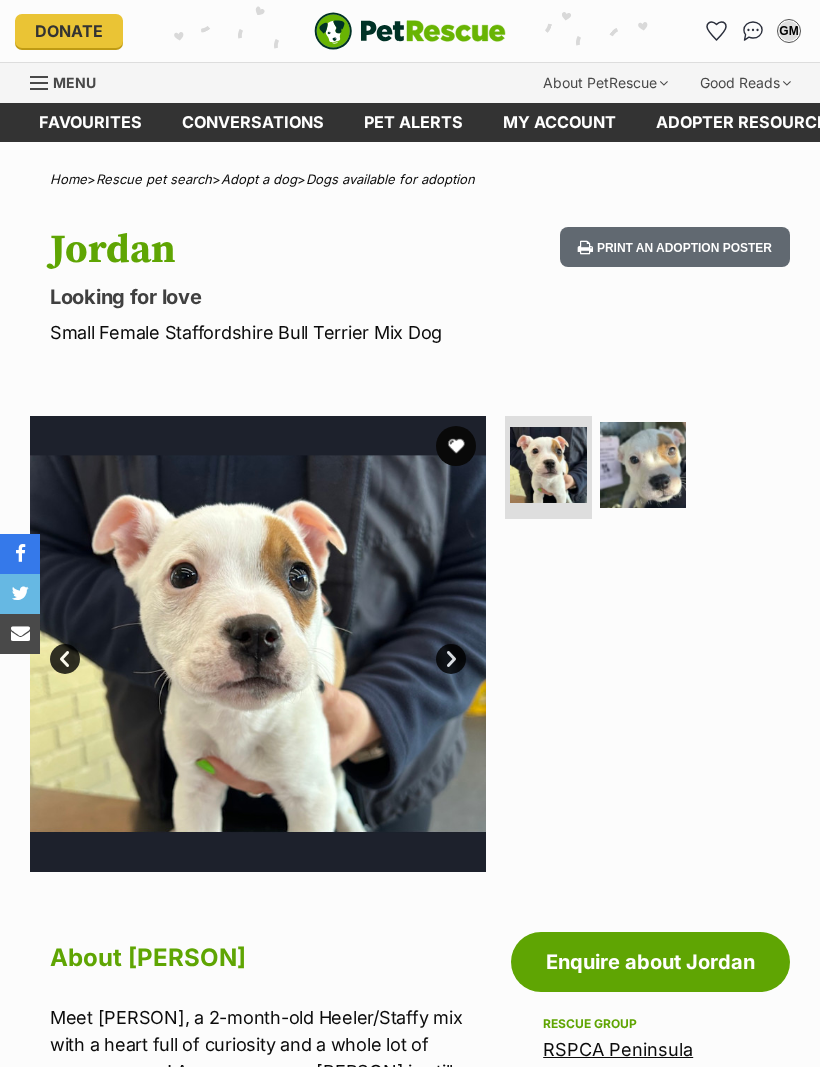 scroll, scrollTop: 0, scrollLeft: 0, axis: both 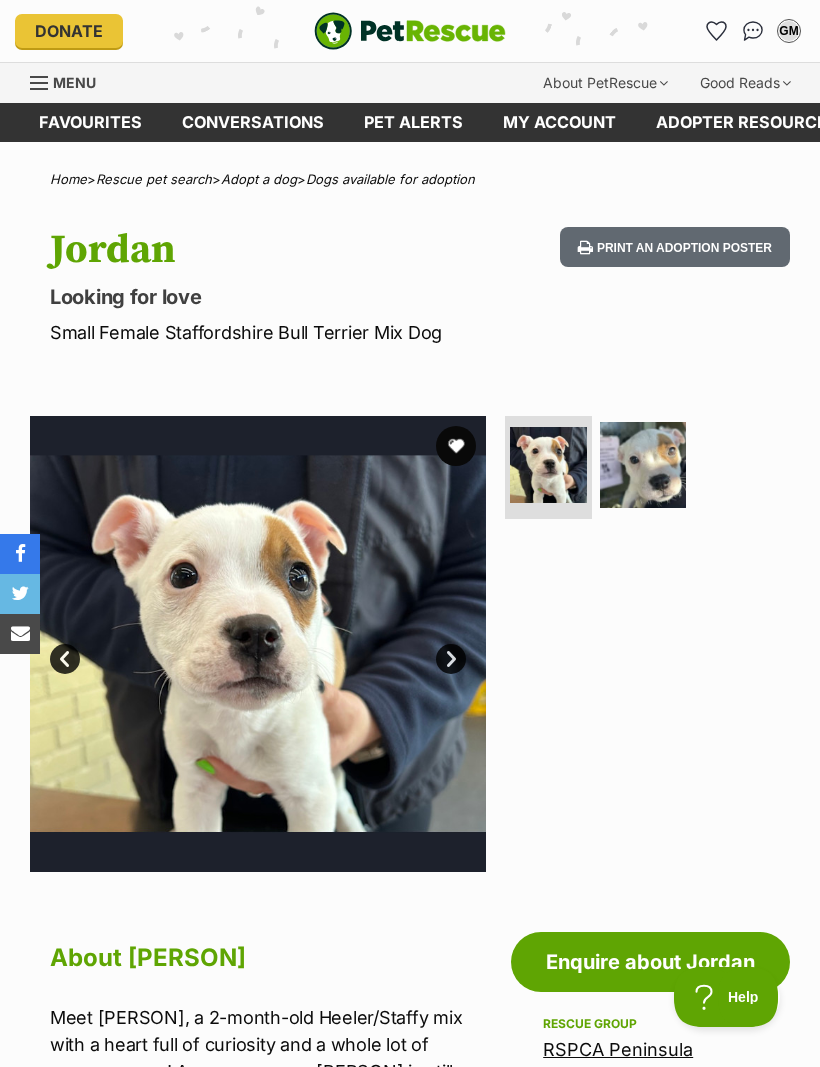 click at bounding box center [643, 465] 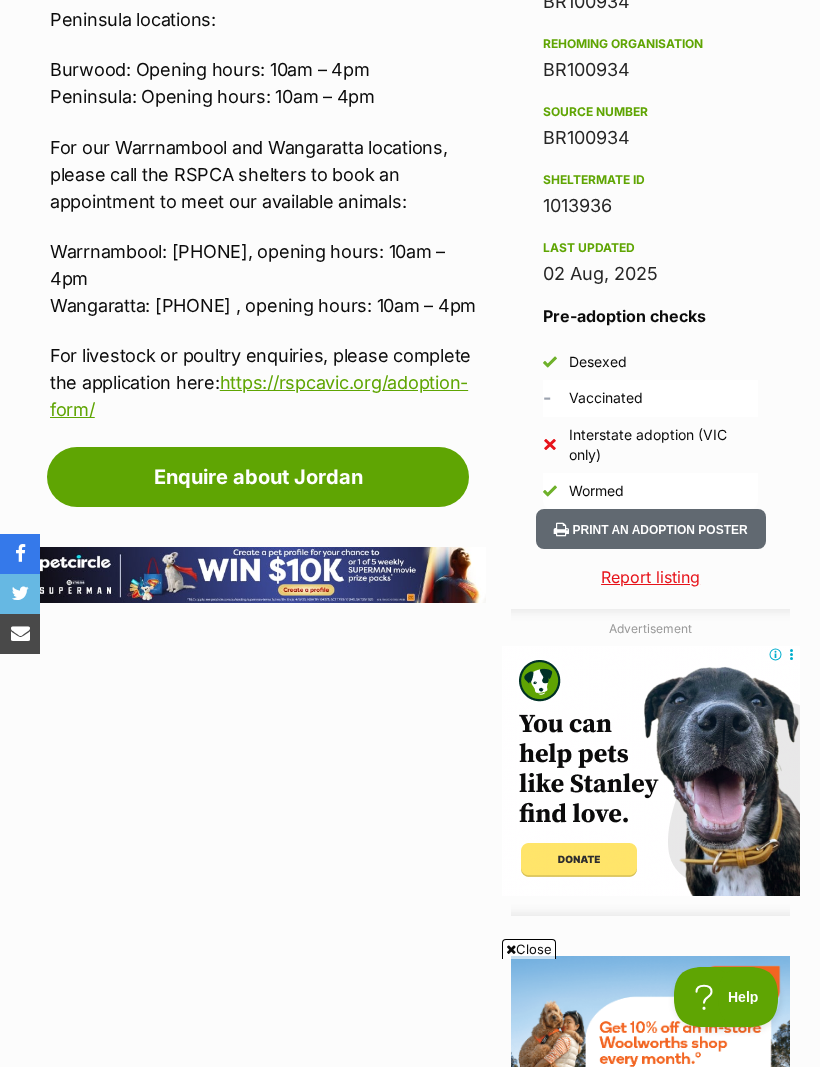 scroll, scrollTop: 1834, scrollLeft: 0, axis: vertical 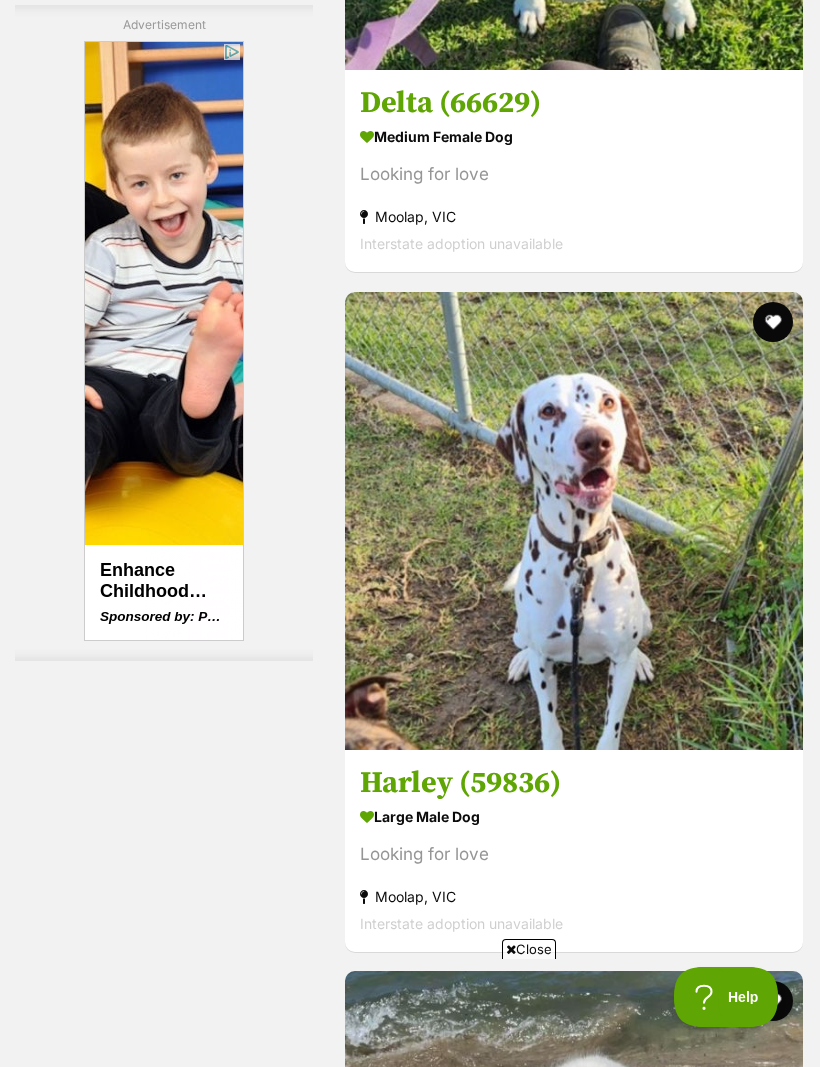 click at bounding box center [574, 8569] 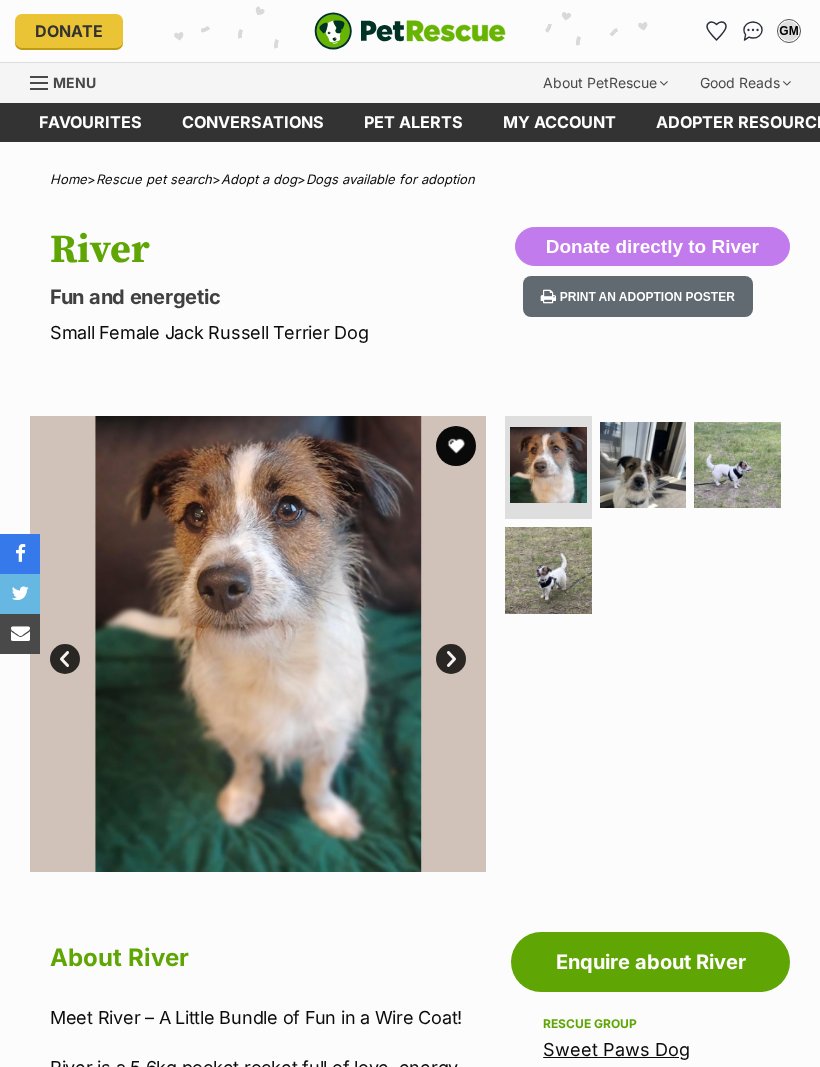 scroll, scrollTop: 0, scrollLeft: 0, axis: both 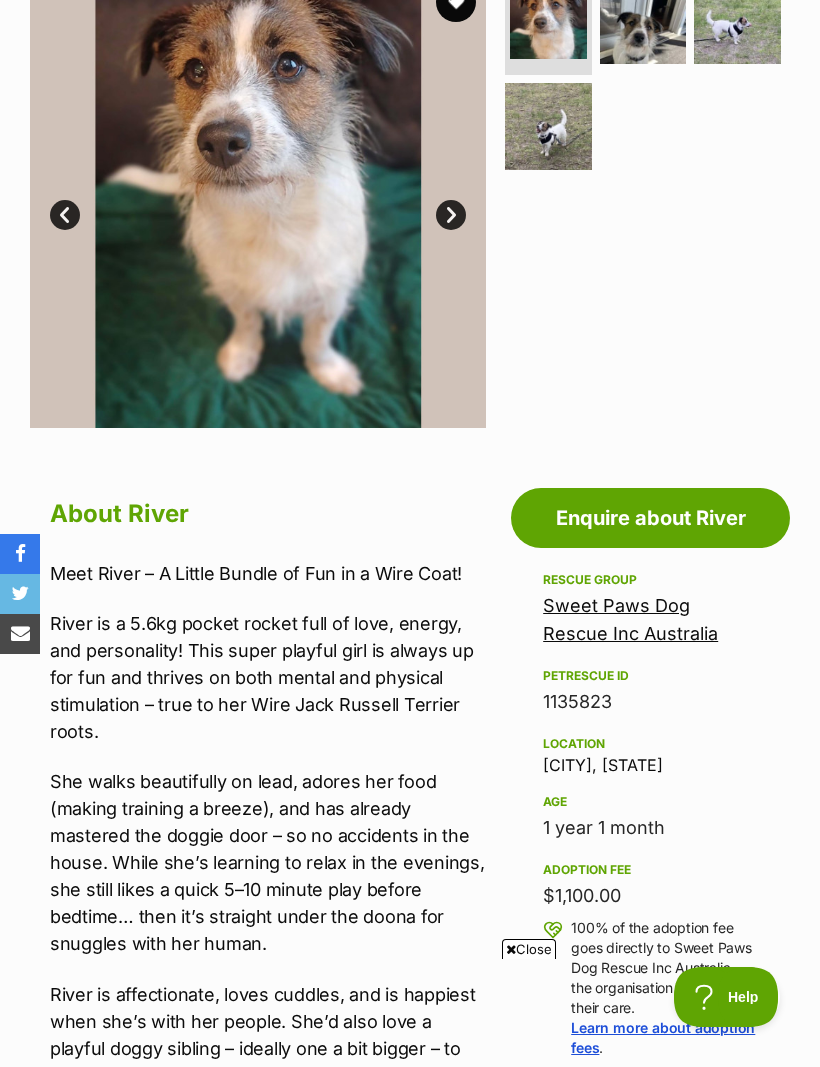 click at bounding box center [548, 126] 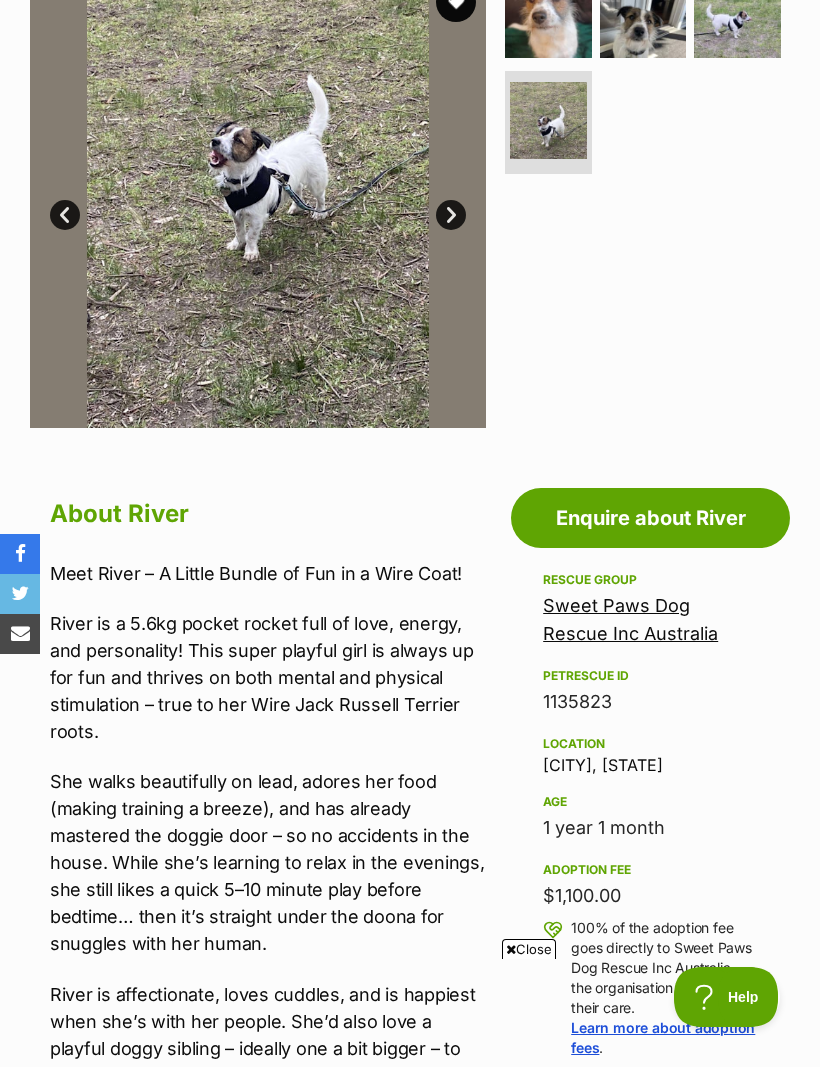 click at bounding box center (737, 15) 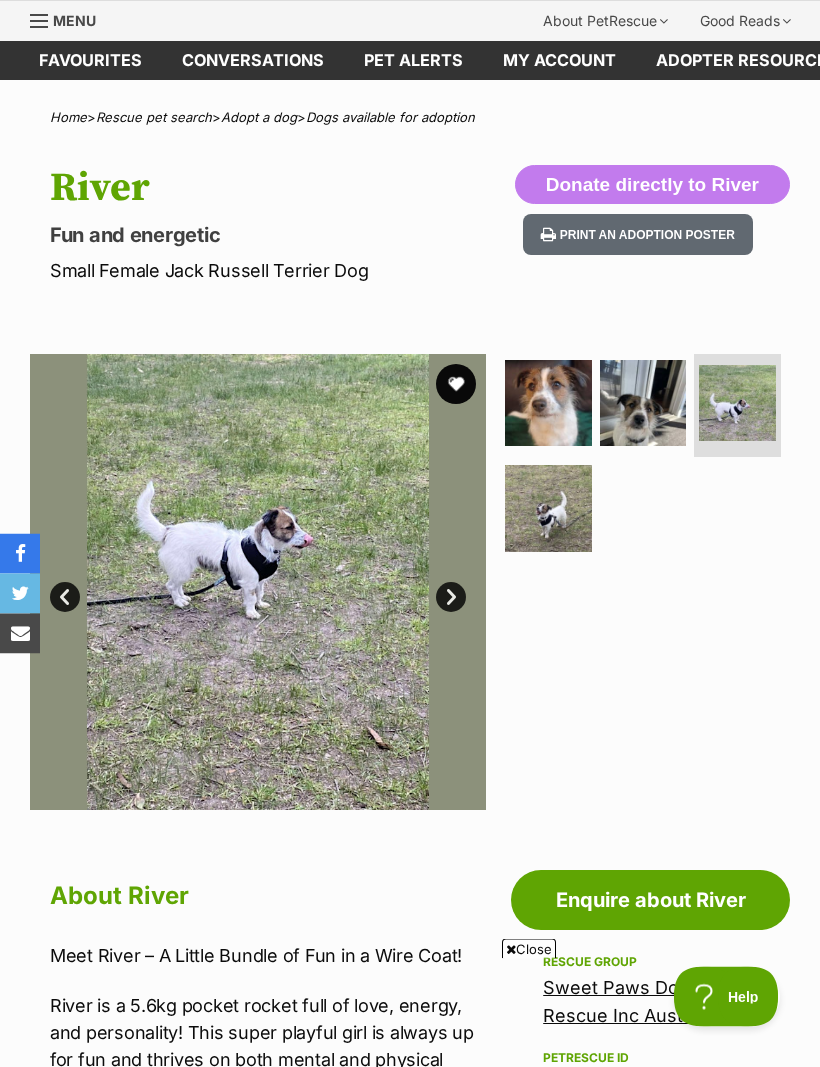 scroll, scrollTop: 0, scrollLeft: 0, axis: both 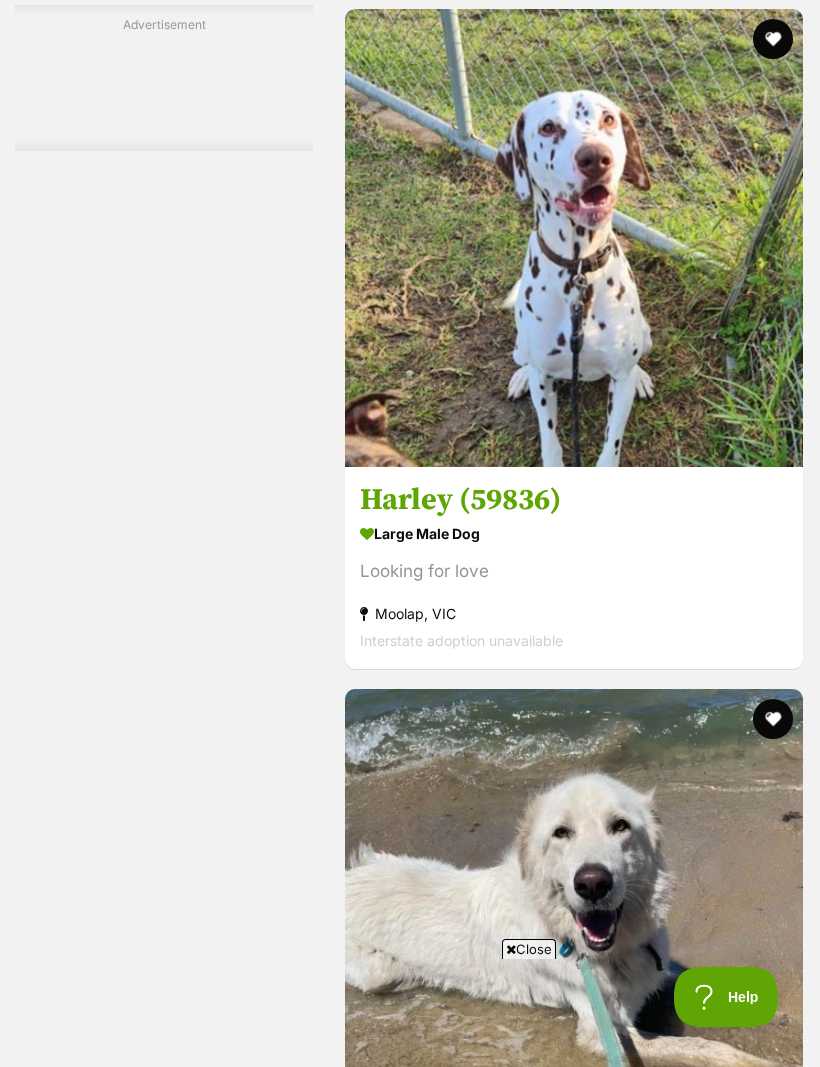 click on "Next" at bounding box center [655, 9577] 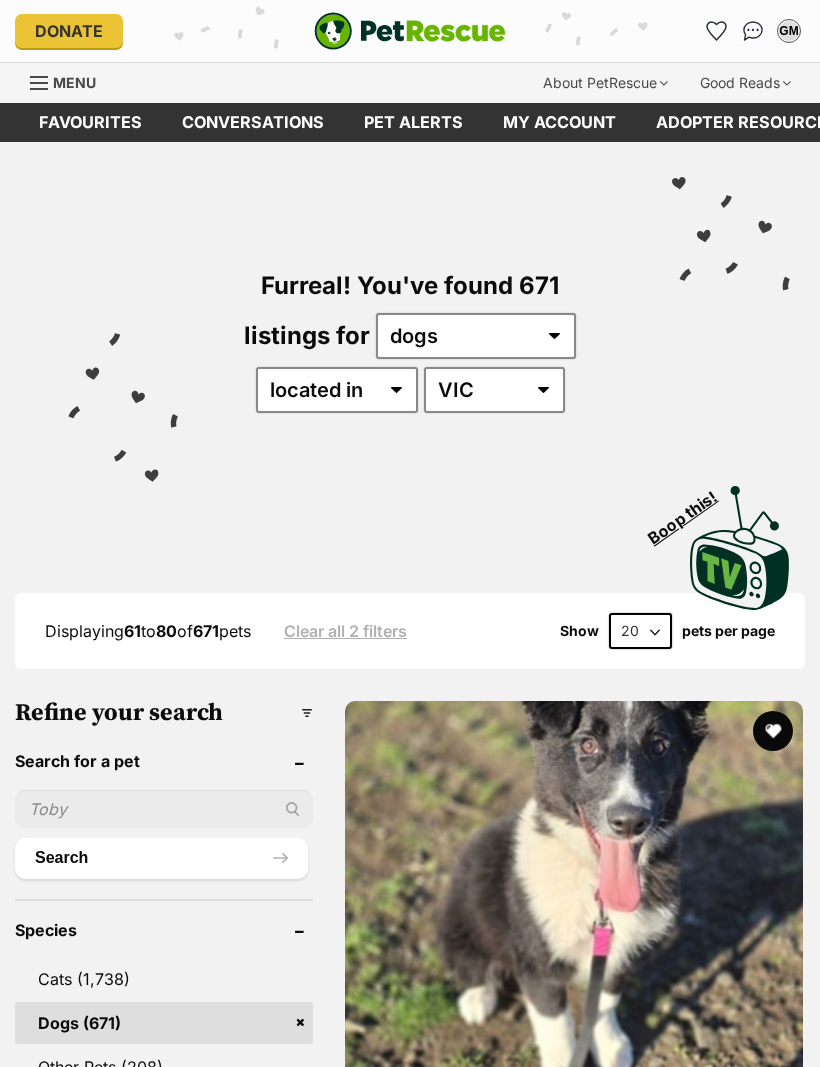 scroll, scrollTop: 0, scrollLeft: 0, axis: both 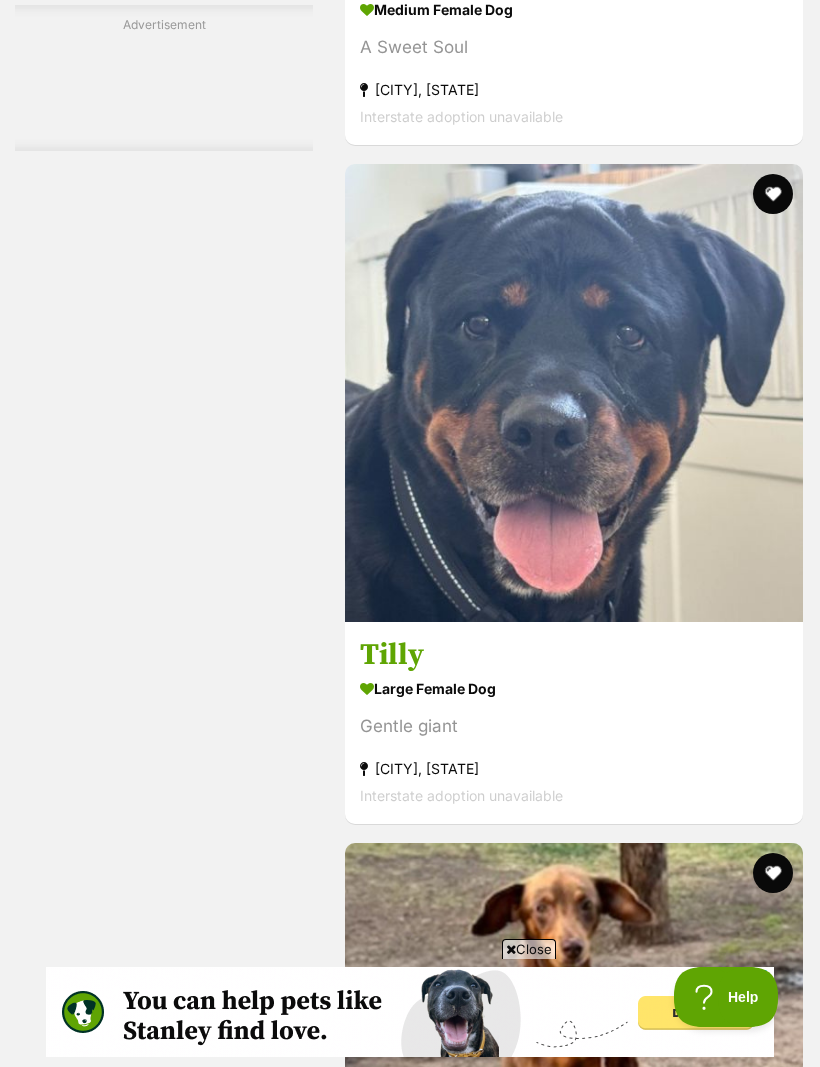 click on "Next" at bounding box center [655, 9595] 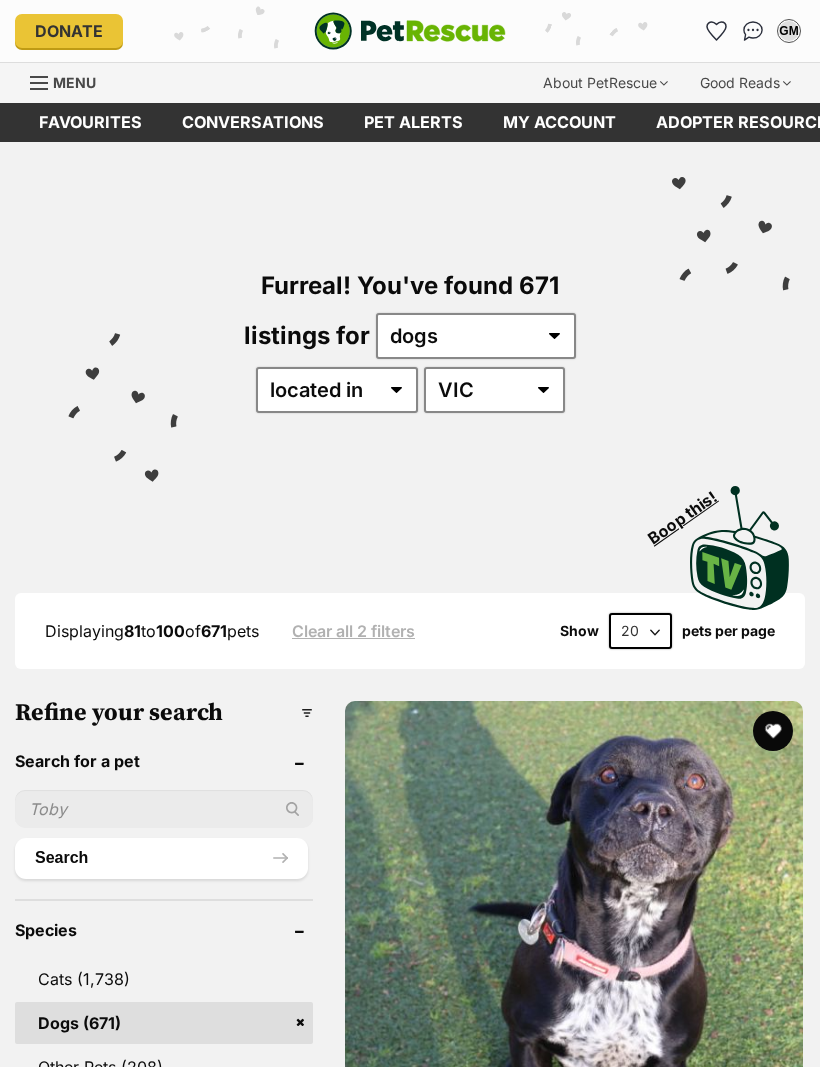 scroll, scrollTop: 0, scrollLeft: 0, axis: both 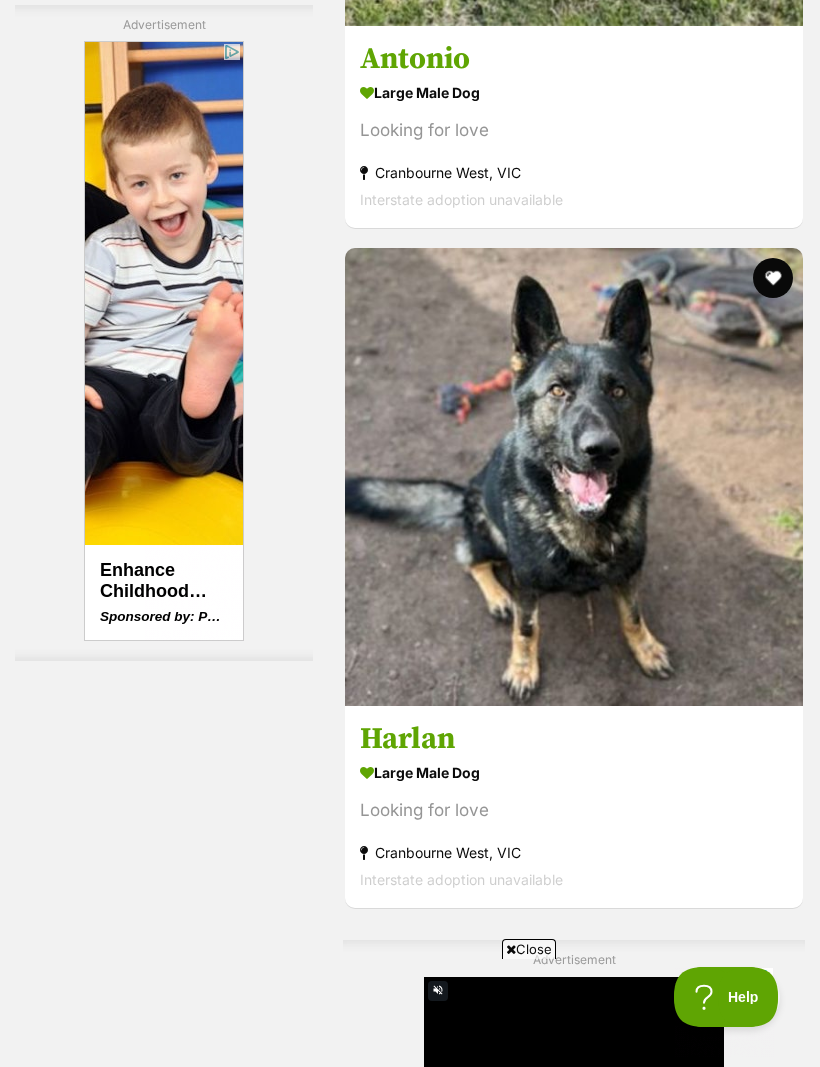 click at bounding box center (574, 6487) 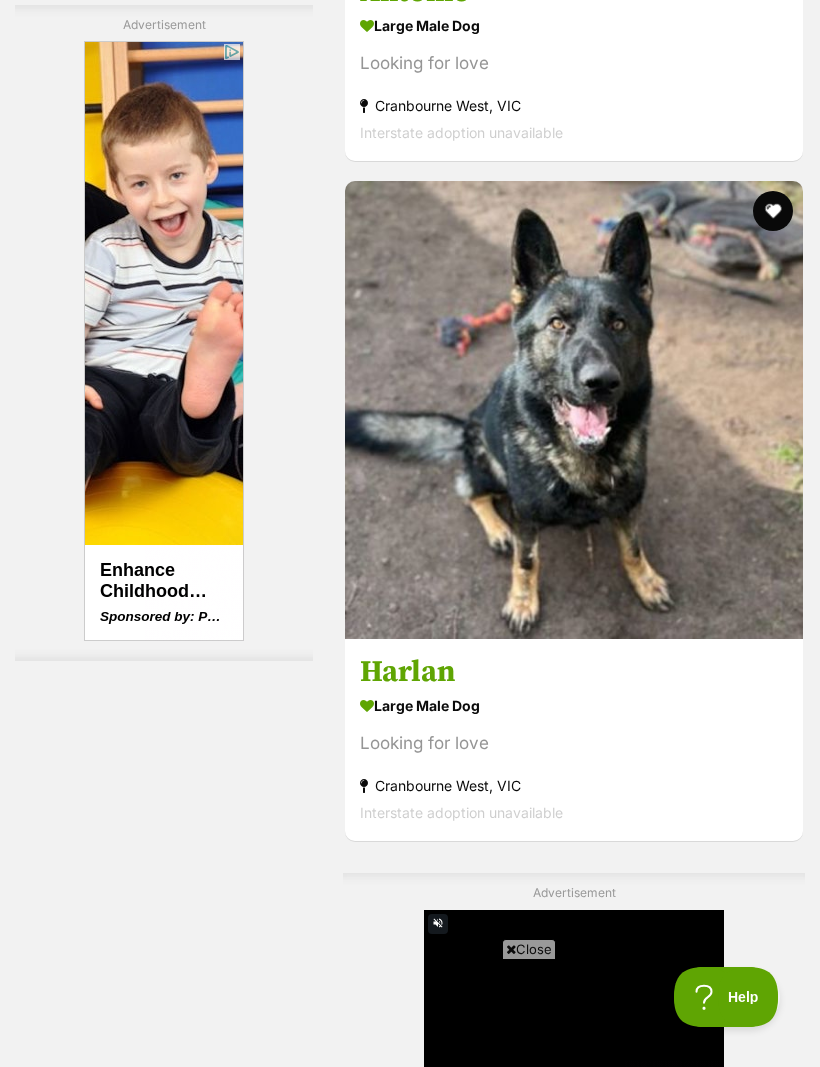 scroll, scrollTop: 0, scrollLeft: 0, axis: both 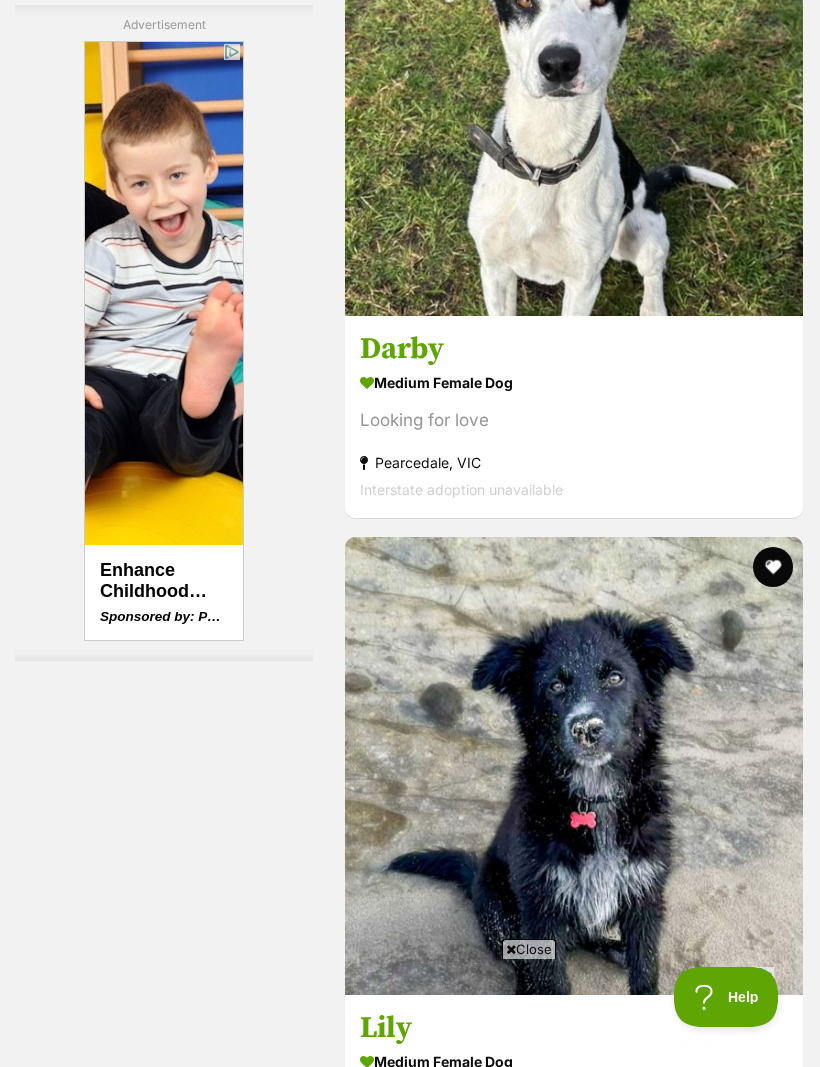 click at bounding box center (574, 8485) 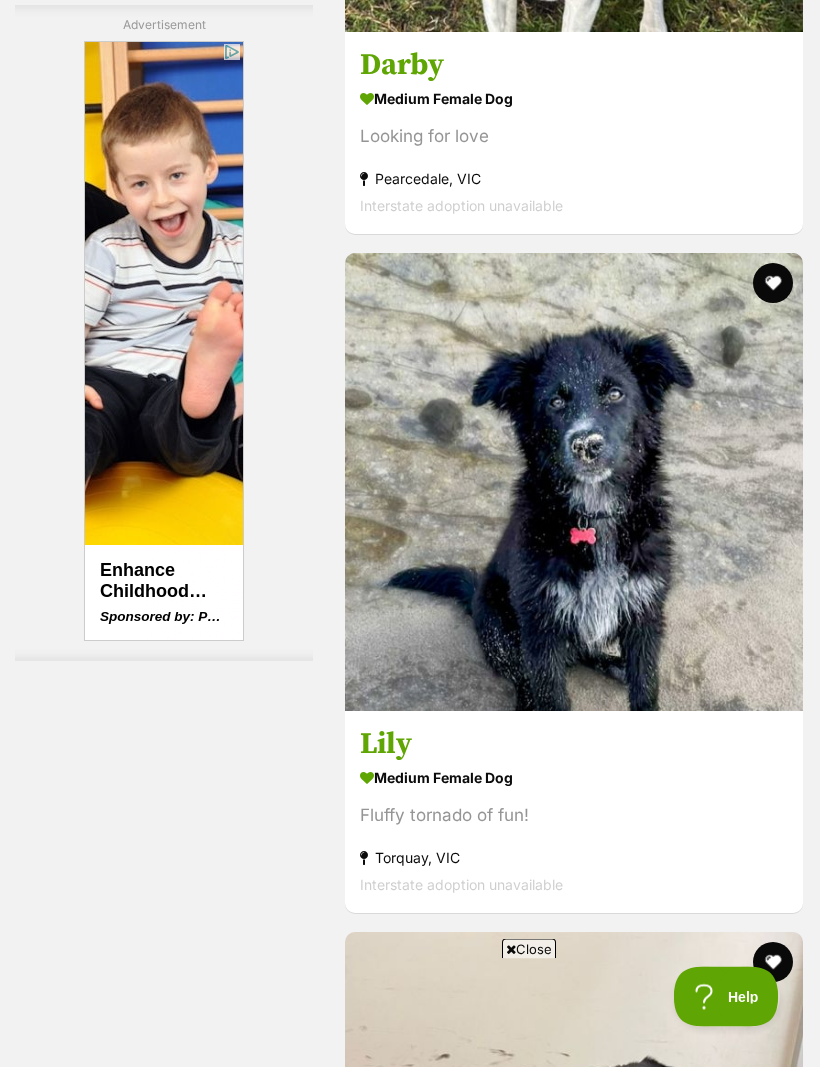 scroll, scrollTop: 6234, scrollLeft: 0, axis: vertical 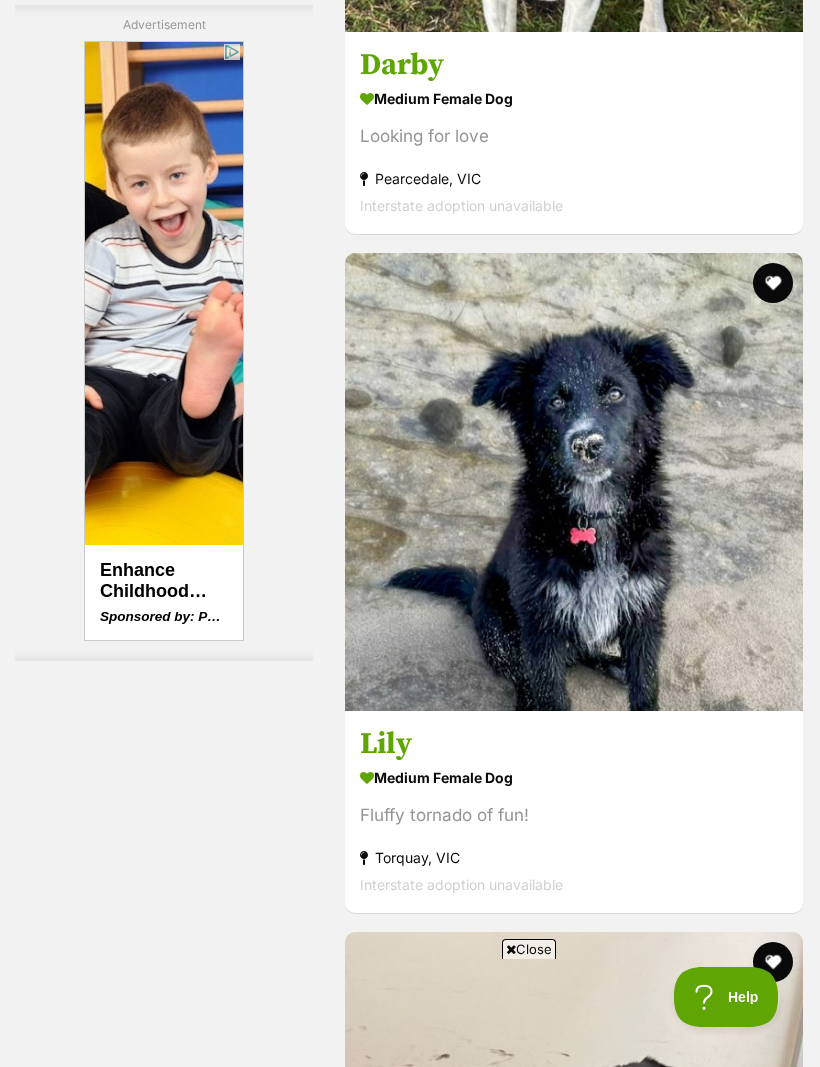 click at bounding box center (678, 9355) 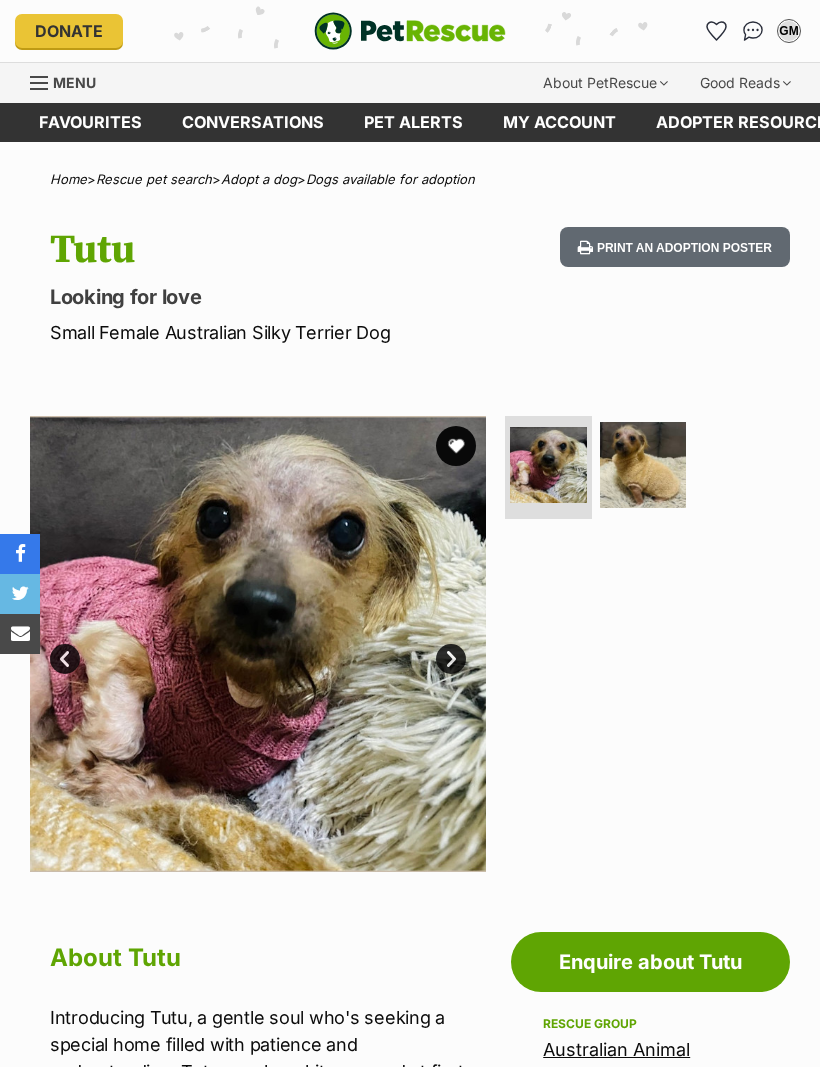 scroll, scrollTop: 0, scrollLeft: 0, axis: both 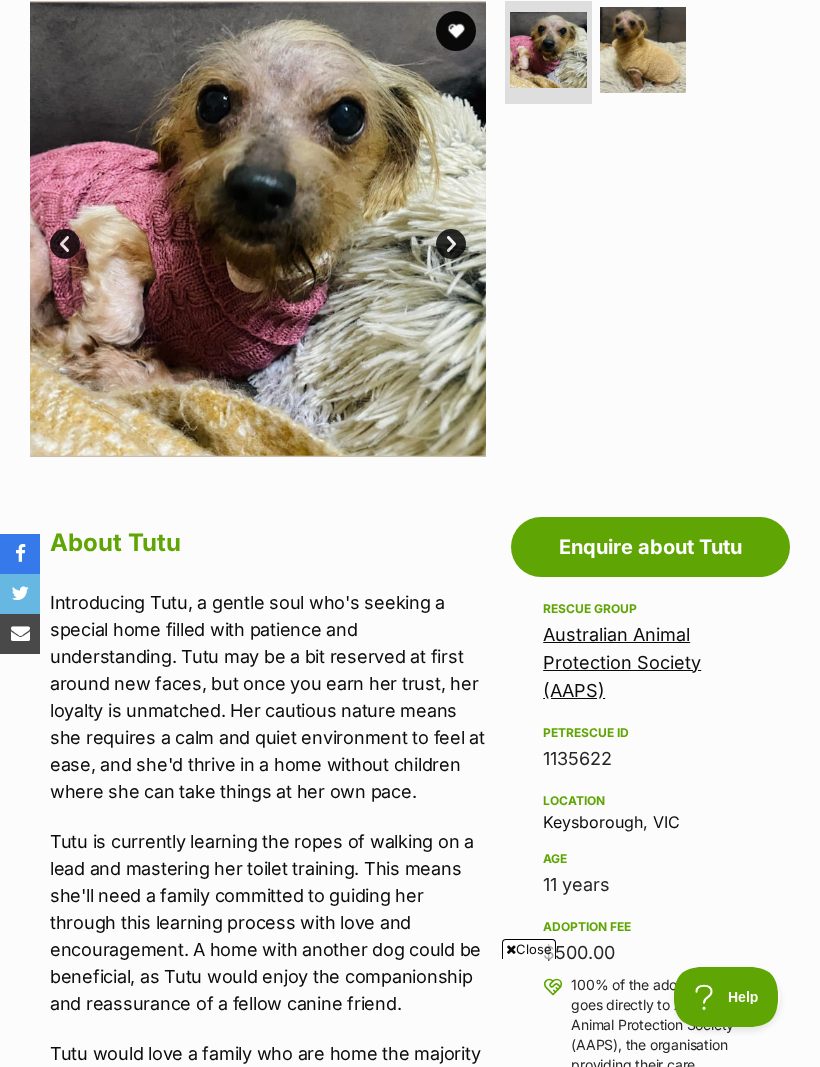 click at bounding box center [643, 50] 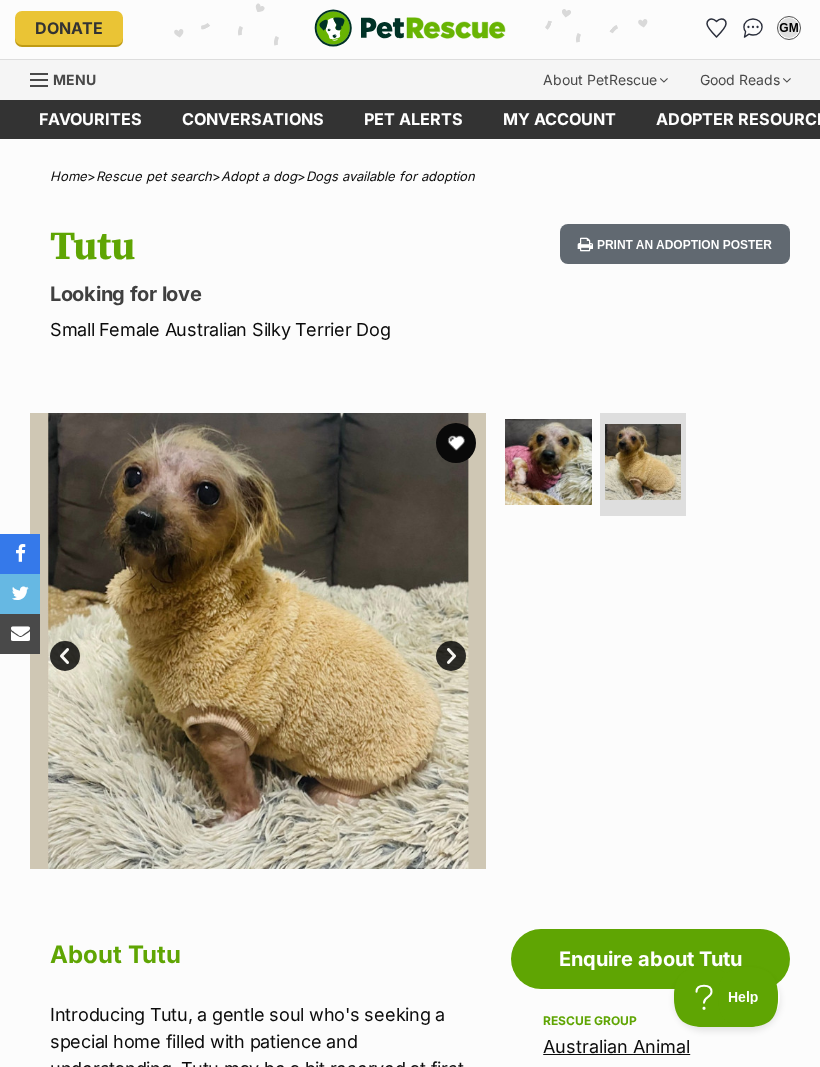 scroll, scrollTop: 0, scrollLeft: 0, axis: both 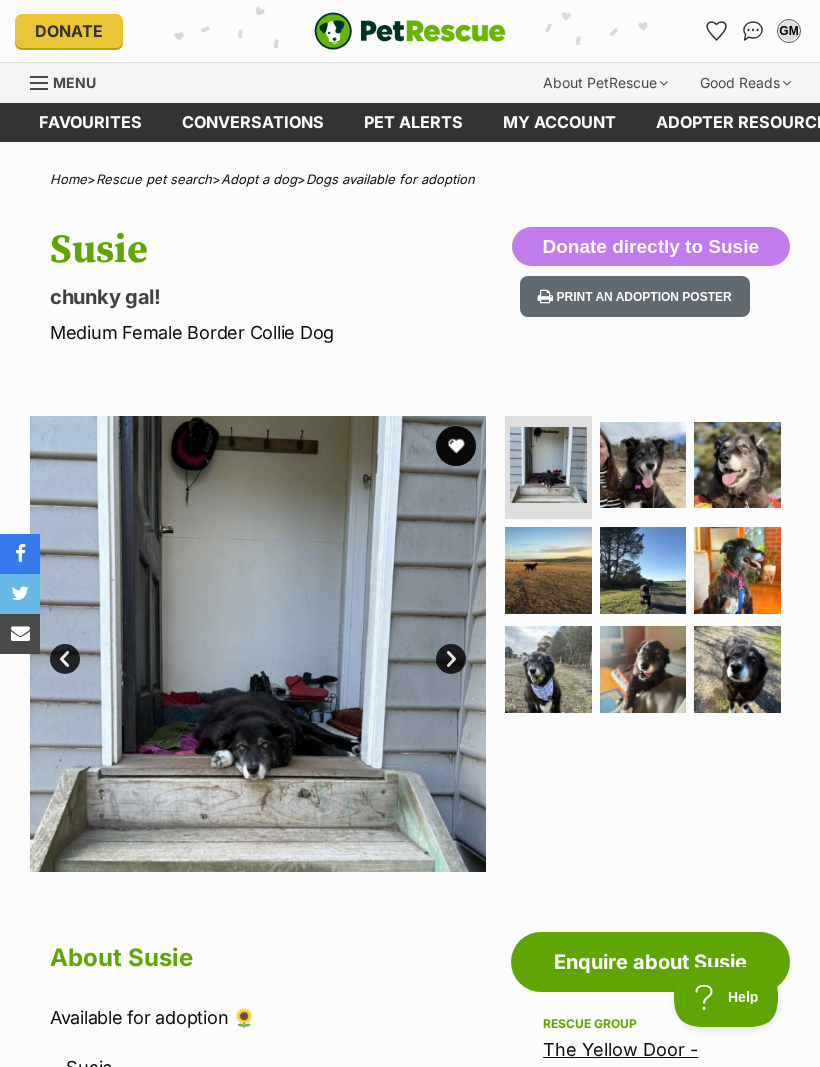 click at bounding box center [737, 465] 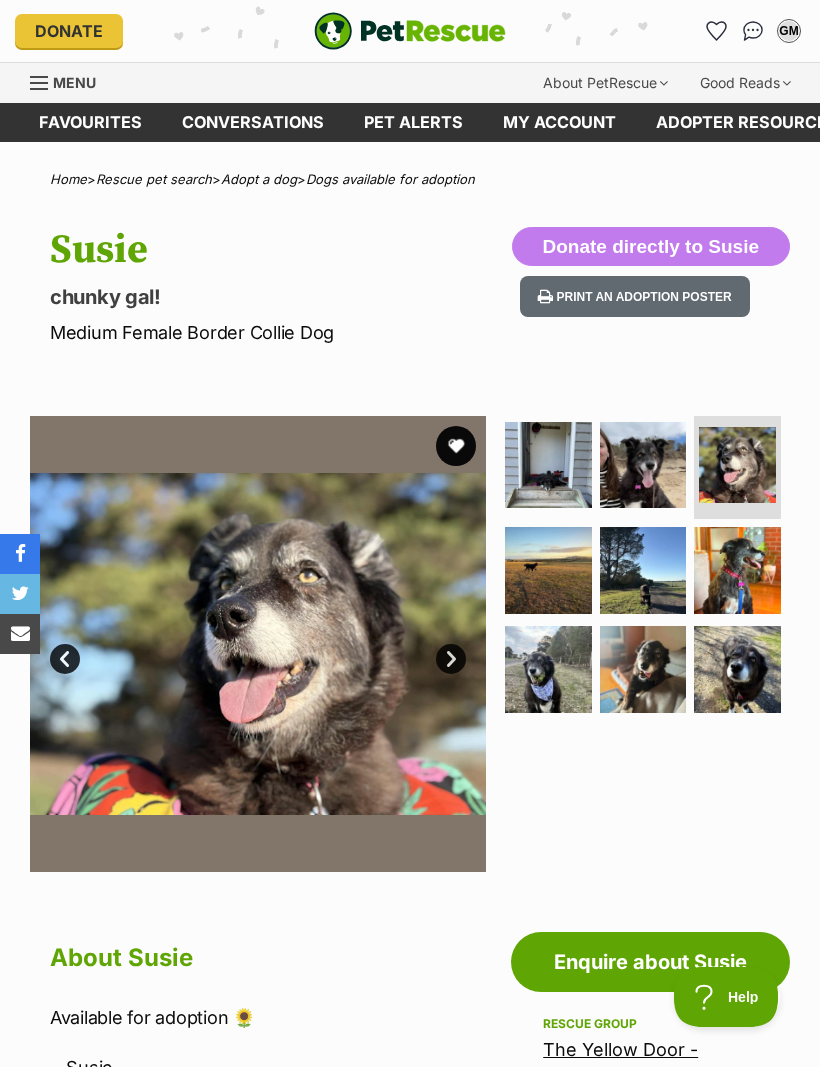 click at bounding box center [643, 465] 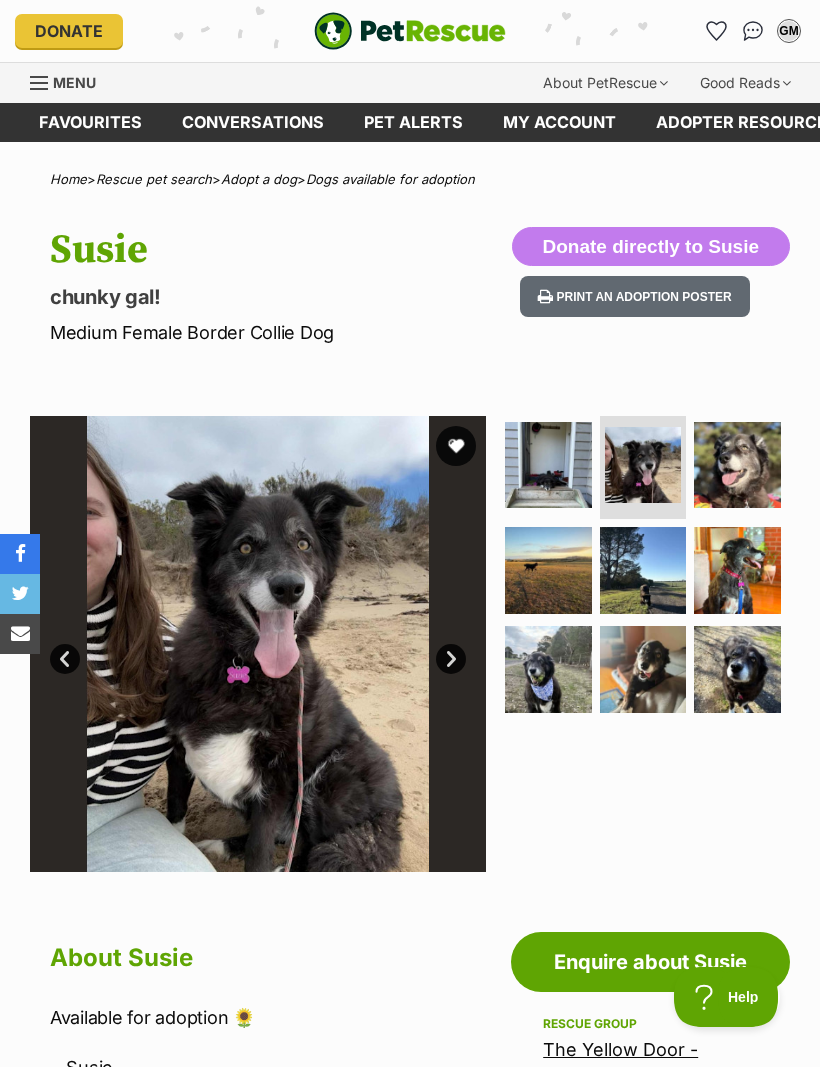 click at bounding box center (643, 570) 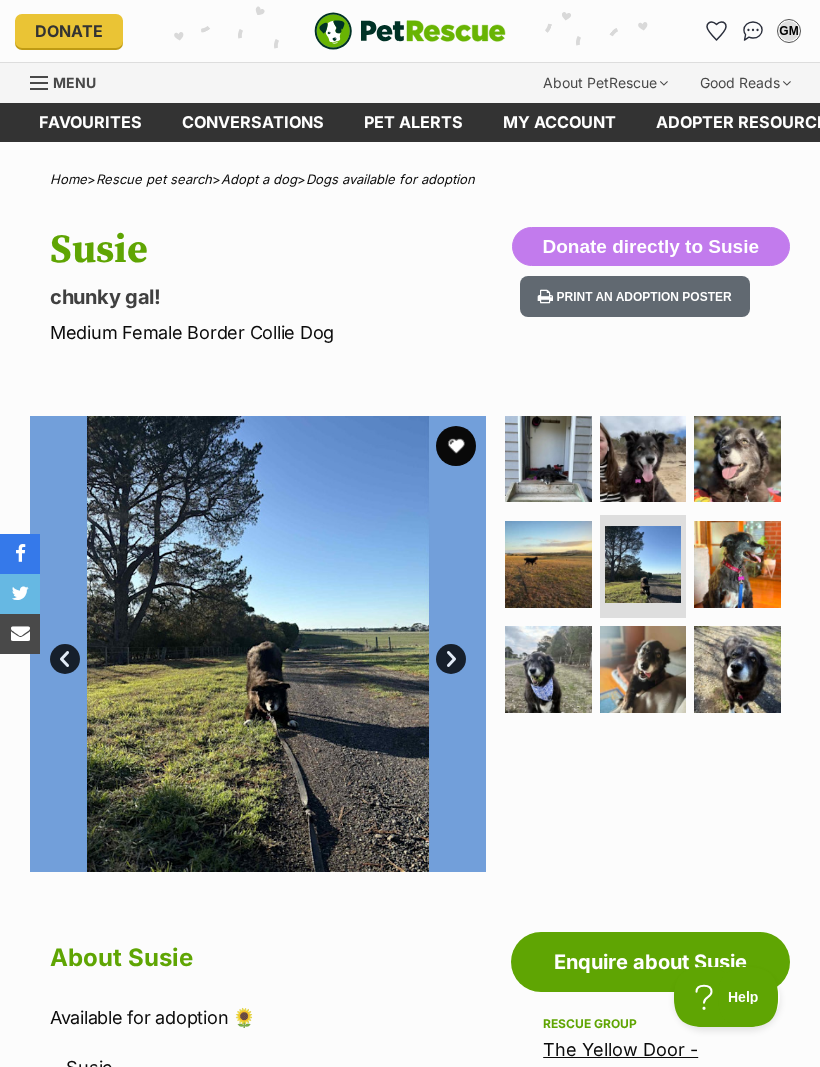 click at bounding box center [737, 564] 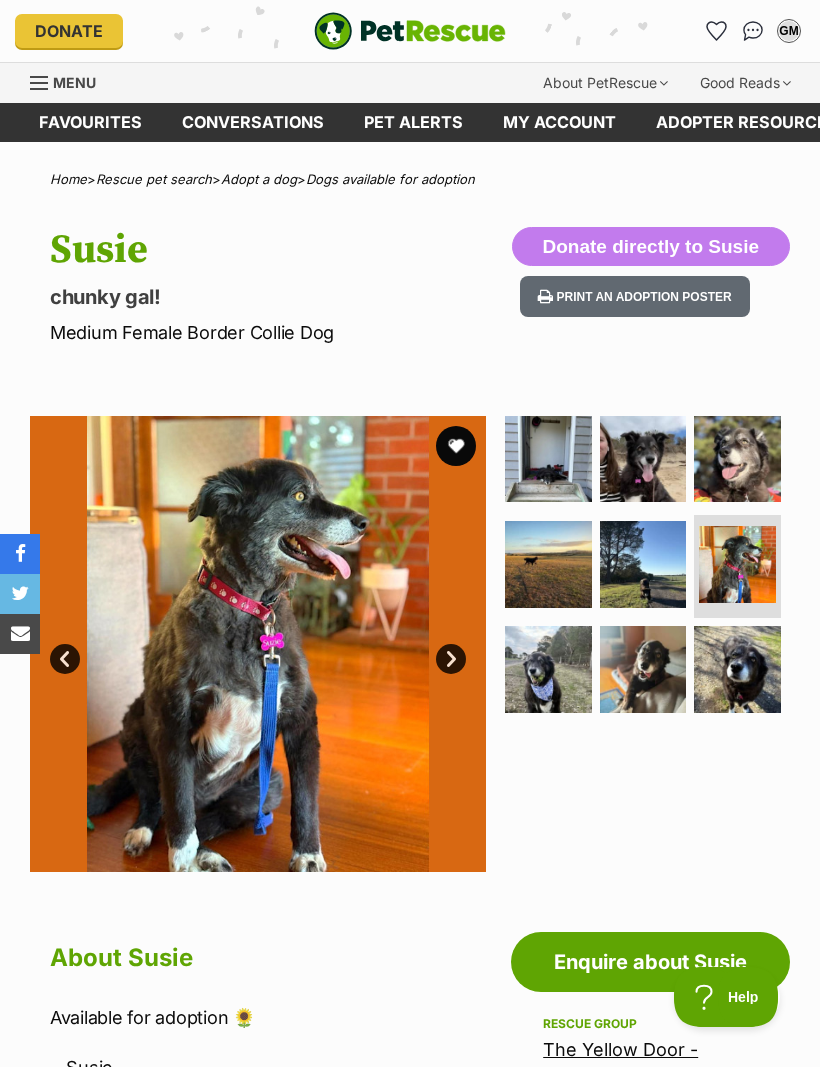 click at bounding box center (737, 669) 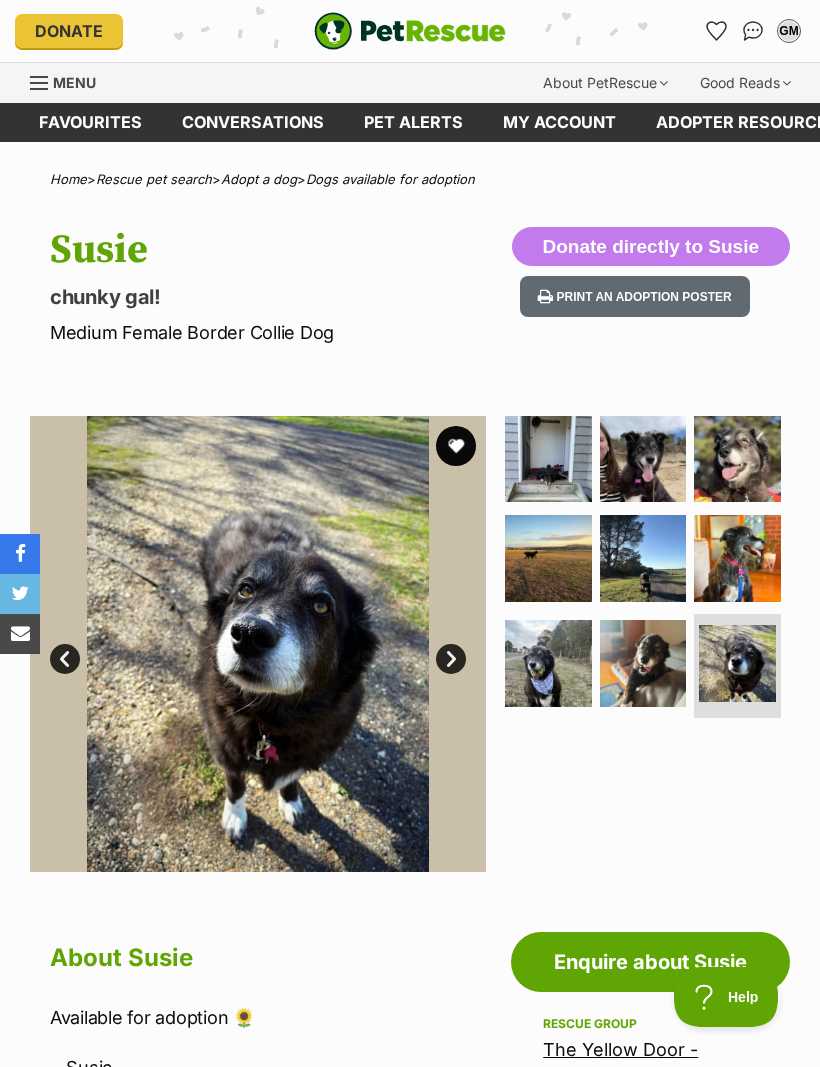 scroll, scrollTop: 0, scrollLeft: 0, axis: both 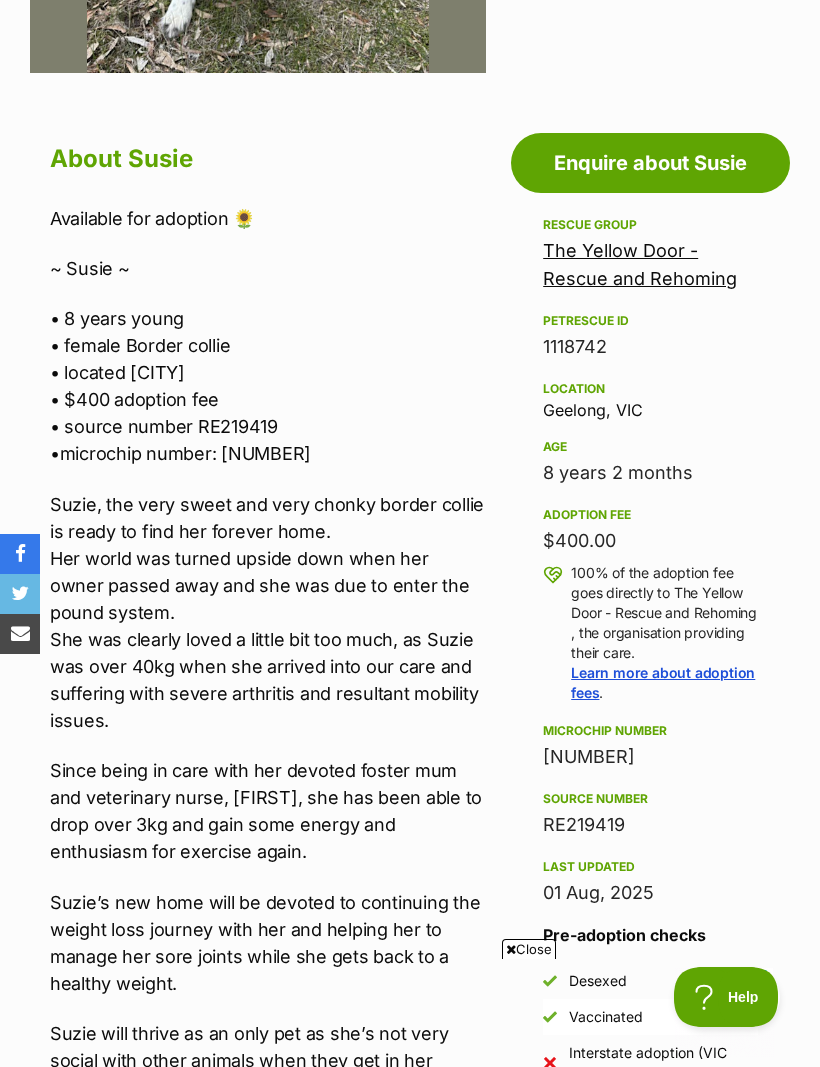 click on "Rescue group
The Yellow Door - Rescue and Rehoming
PetRescue ID
1118742
Location
Geelong, VIC
Age
8 years 2 months
Adoption fee
$400.00
100% of the adoption fee goes directly to The Yellow Door - Rescue and Rehoming , the organisation providing their care.
Learn more about adoption fees .
Microchip number
941000021478882
Source number
RE219419
Last updated
01 Aug, 2025
Pre-adoption checks
Desexed
Vaccinated
Interstate adoption (VIC only)
Wormed
I'd prefer a home that
Doesn't have cats
Doesn't have dogs
Doesn't have kids under 5
Doesn't have kids from 6 to 12" at bounding box center [650, 778] 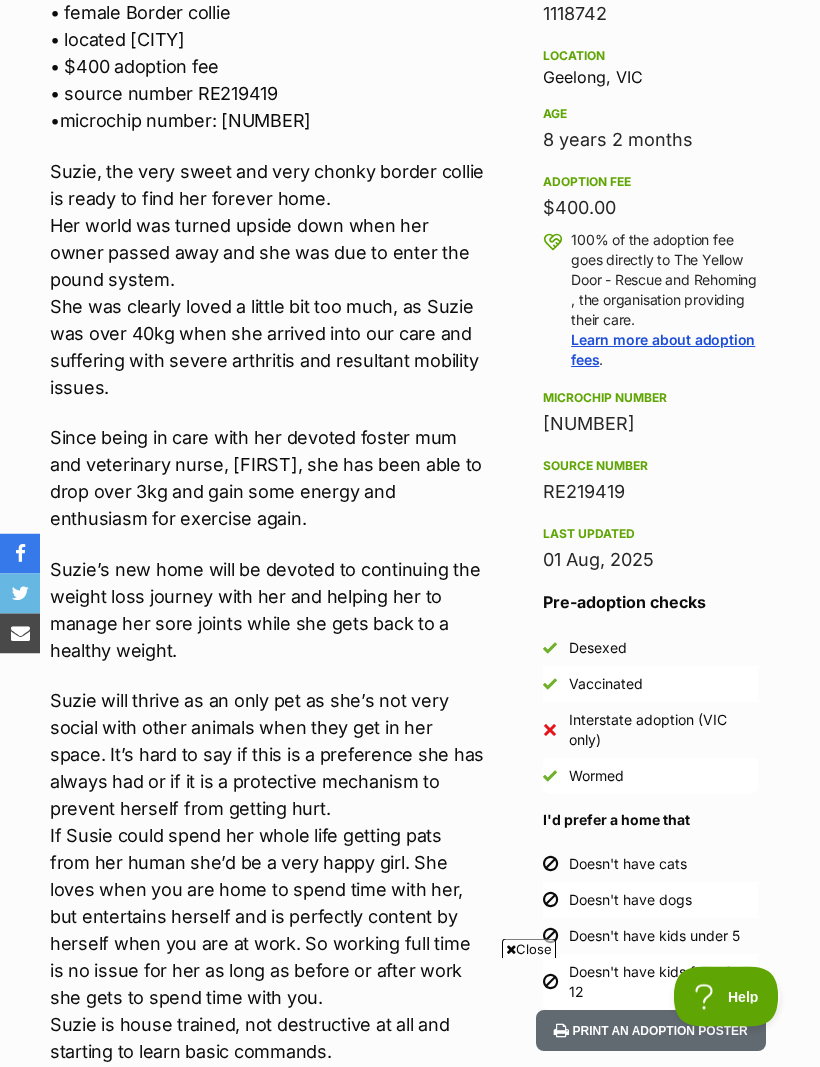scroll, scrollTop: 1137, scrollLeft: 0, axis: vertical 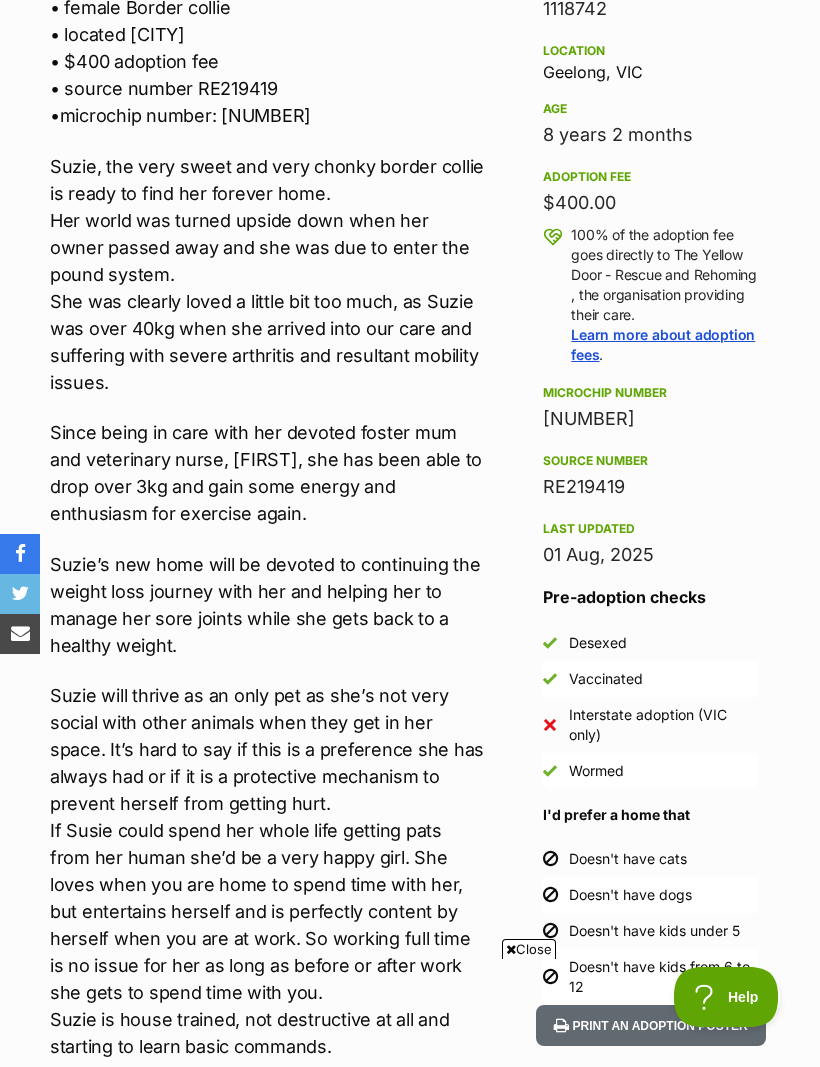 click on "Rescue group
The Yellow Door - Rescue and Rehoming
PetRescue ID
1118742
Location
Geelong, VIC
Age
8 years 2 months
Adoption fee
$400.00
100% of the adoption fee goes directly to The Yellow Door - Rescue and Rehoming , the organisation providing their care.
Learn more about adoption fees .
Microchip number
941000021478882
Source number
RE219419
Last updated
01 Aug, 2025
Pre-adoption checks
Desexed
Vaccinated
Interstate adoption (VIC only)
Wormed
I'd prefer a home that
Doesn't have cats
Doesn't have dogs
Doesn't have kids under 5
Doesn't have kids from 6 to 12" at bounding box center (650, 440) 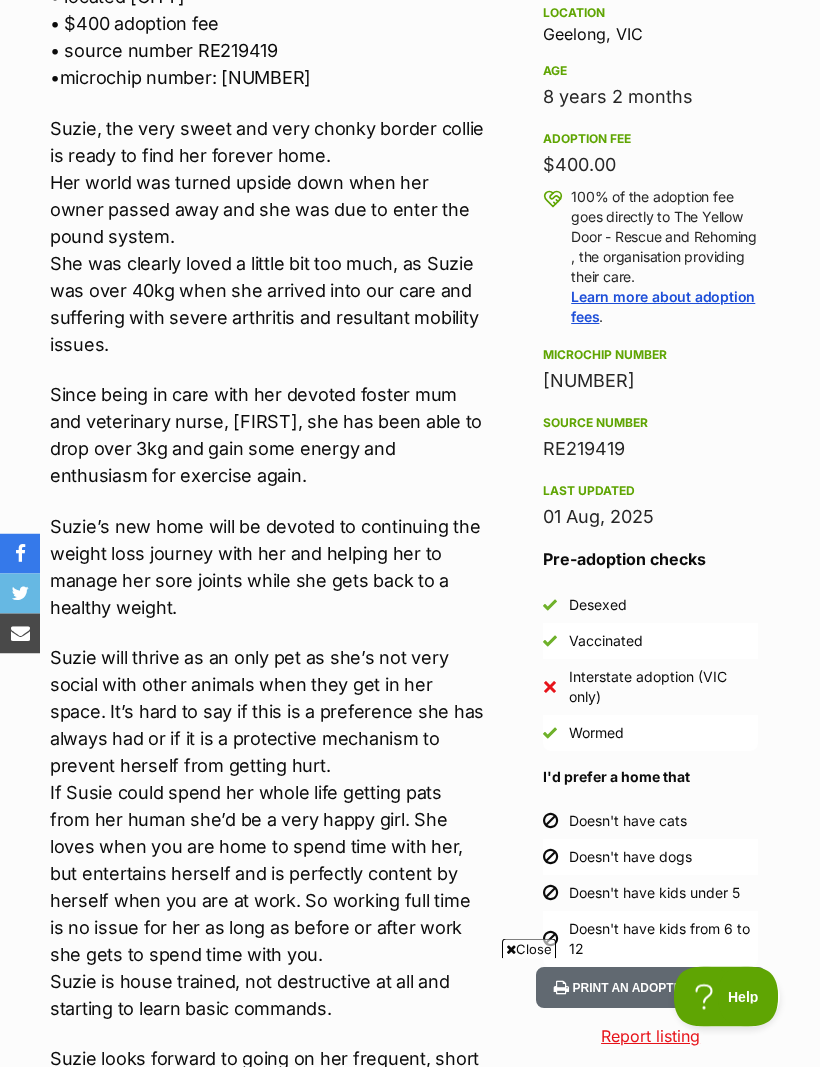 scroll, scrollTop: 1194, scrollLeft: 0, axis: vertical 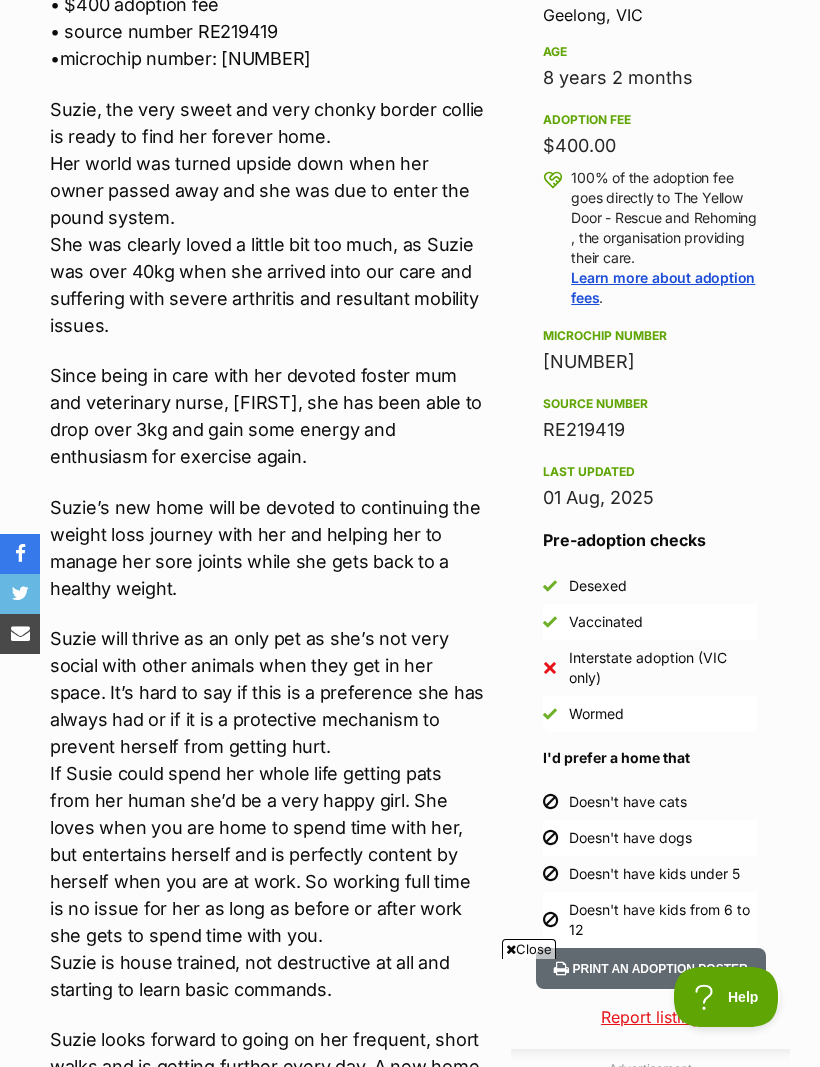 click on "Rescue group
The Yellow Door - Rescue and Rehoming
PetRescue ID
1118742
Location
Geelong, VIC
Age
8 years 2 months
Adoption fee
$400.00
100% of the adoption fee goes directly to The Yellow Door - Rescue and Rehoming , the organisation providing their care.
Learn more about adoption fees .
Microchip number
941000021478882
Source number
RE219419
Last updated
01 Aug, 2025
Pre-adoption checks
Desexed
Vaccinated
Interstate adoption (VIC only)
Wormed
I'd prefer a home that
Doesn't have cats
Doesn't have dogs
Doesn't have kids under 5
Doesn't have kids from 6 to 12" at bounding box center (650, 383) 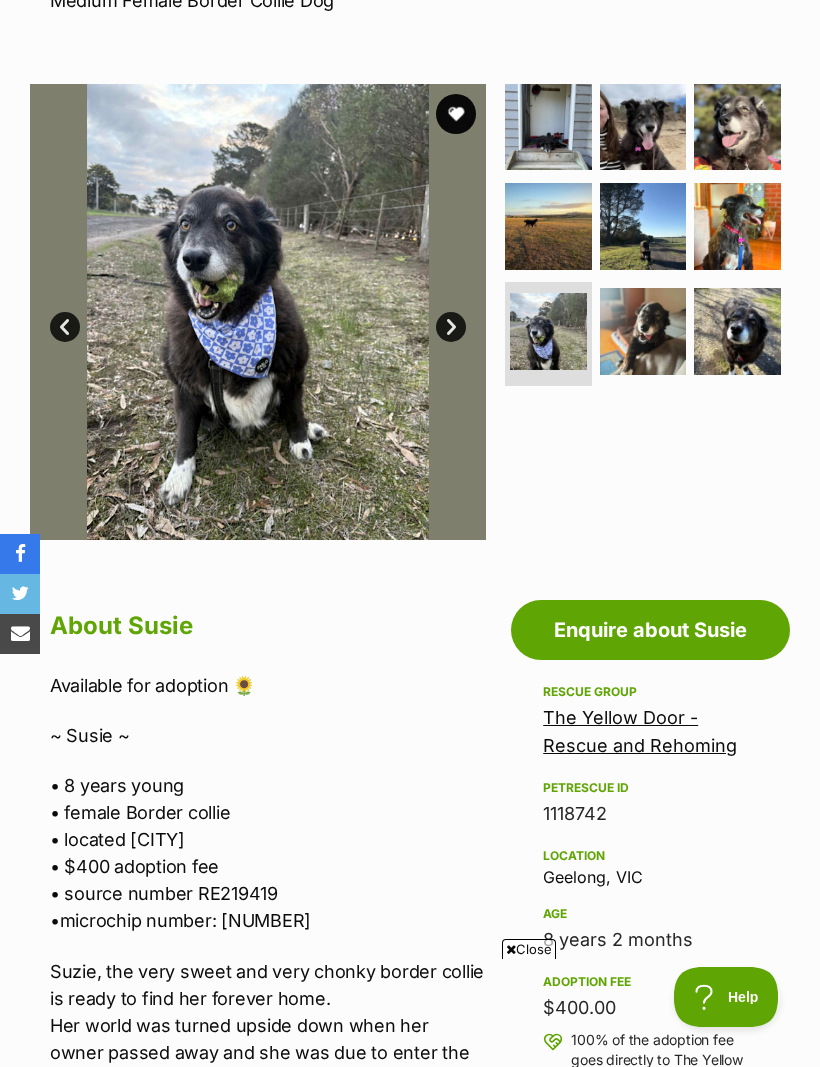 scroll, scrollTop: 331, scrollLeft: 0, axis: vertical 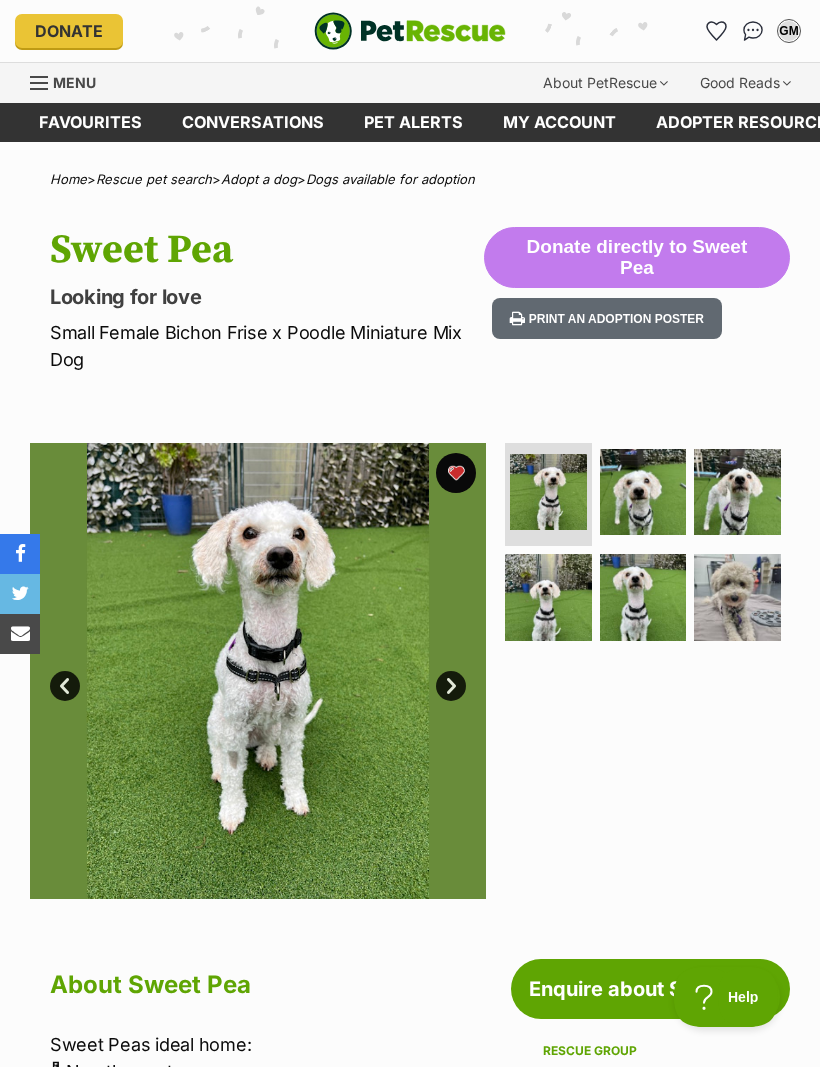 click at bounding box center (737, 597) 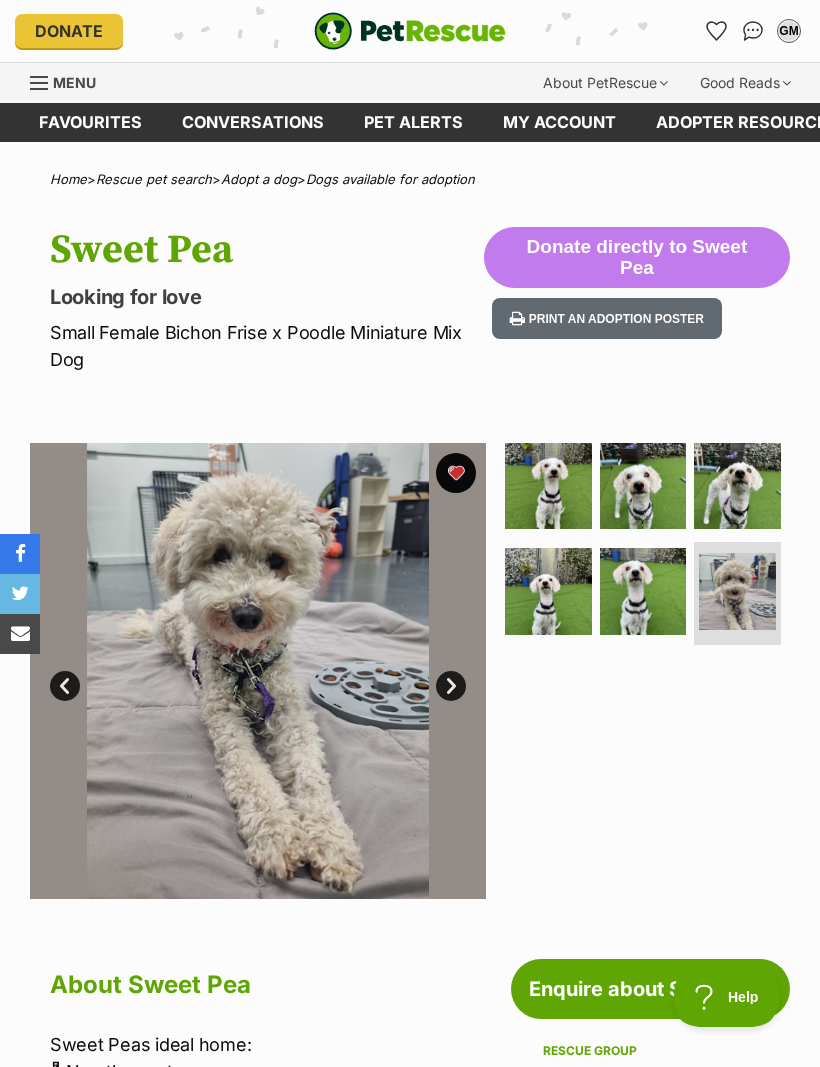 click at bounding box center (737, 486) 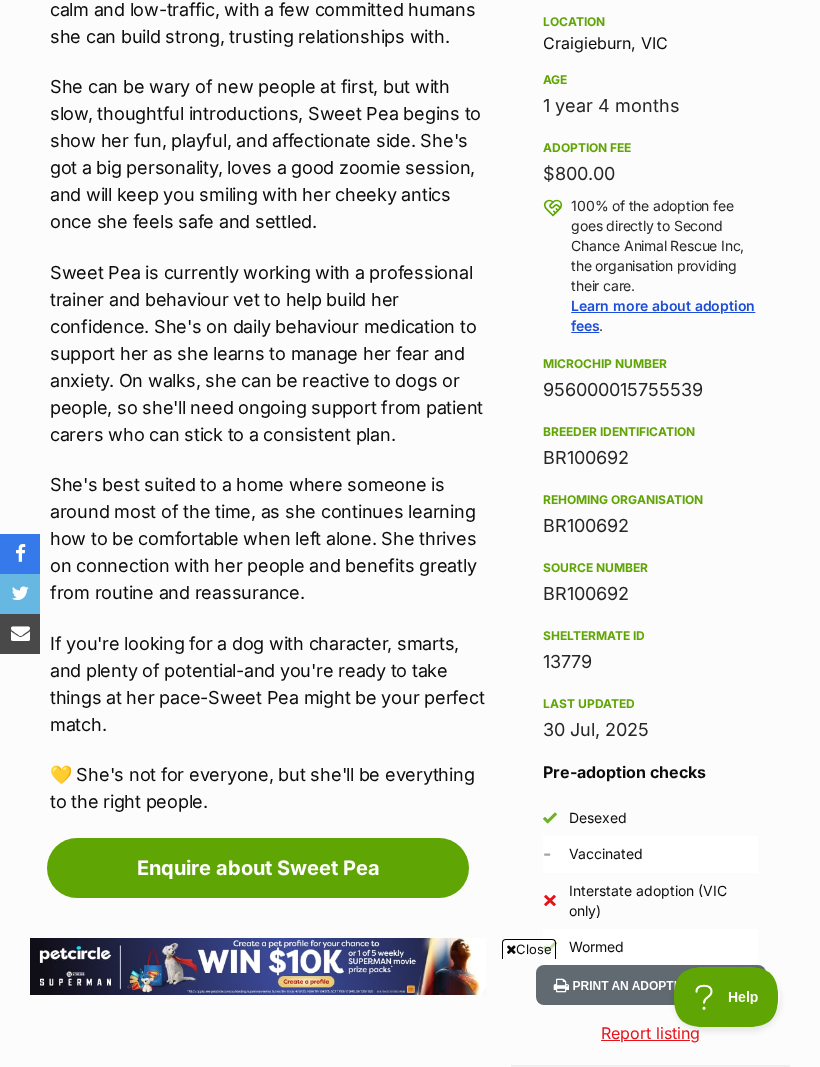 scroll, scrollTop: 0, scrollLeft: 0, axis: both 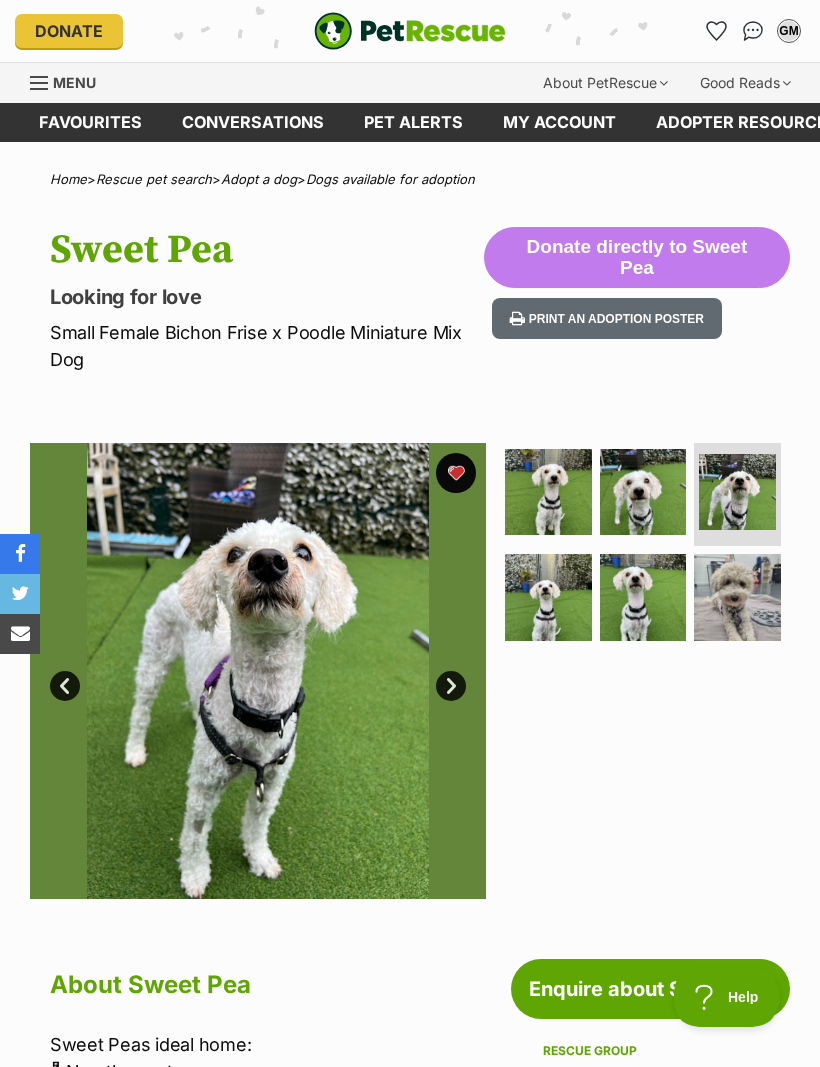 click at bounding box center [737, 597] 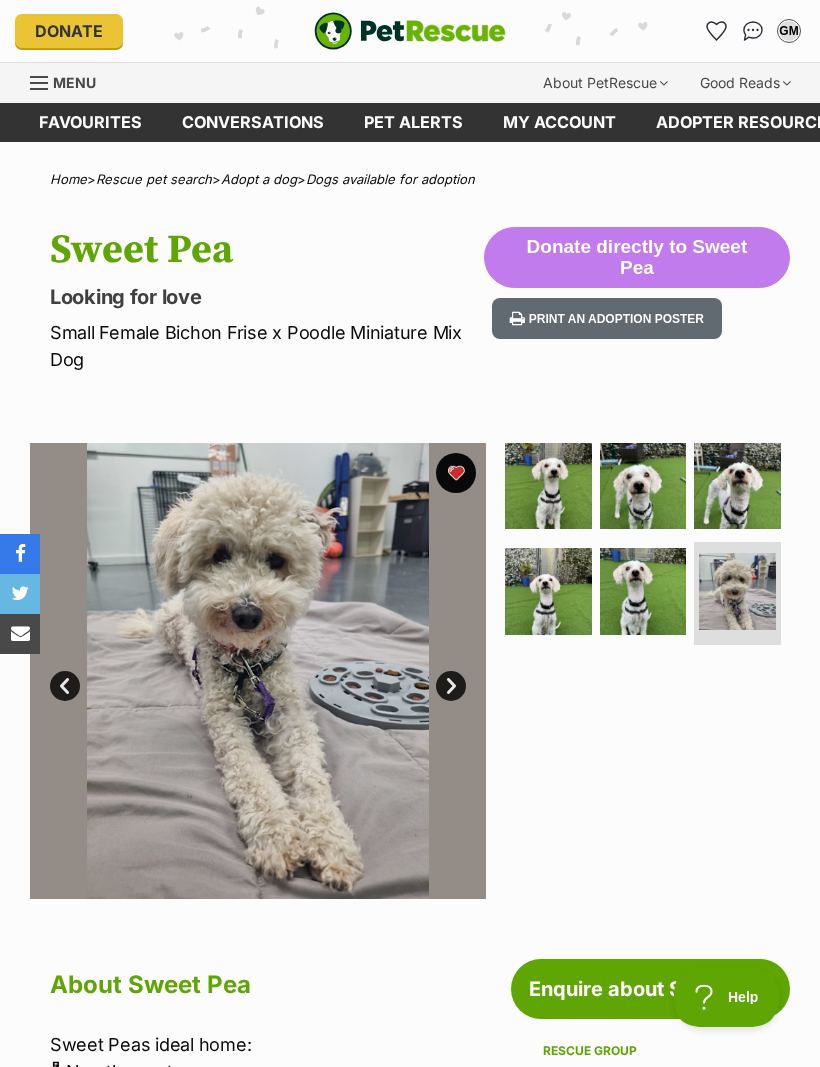 click at bounding box center (258, 671) 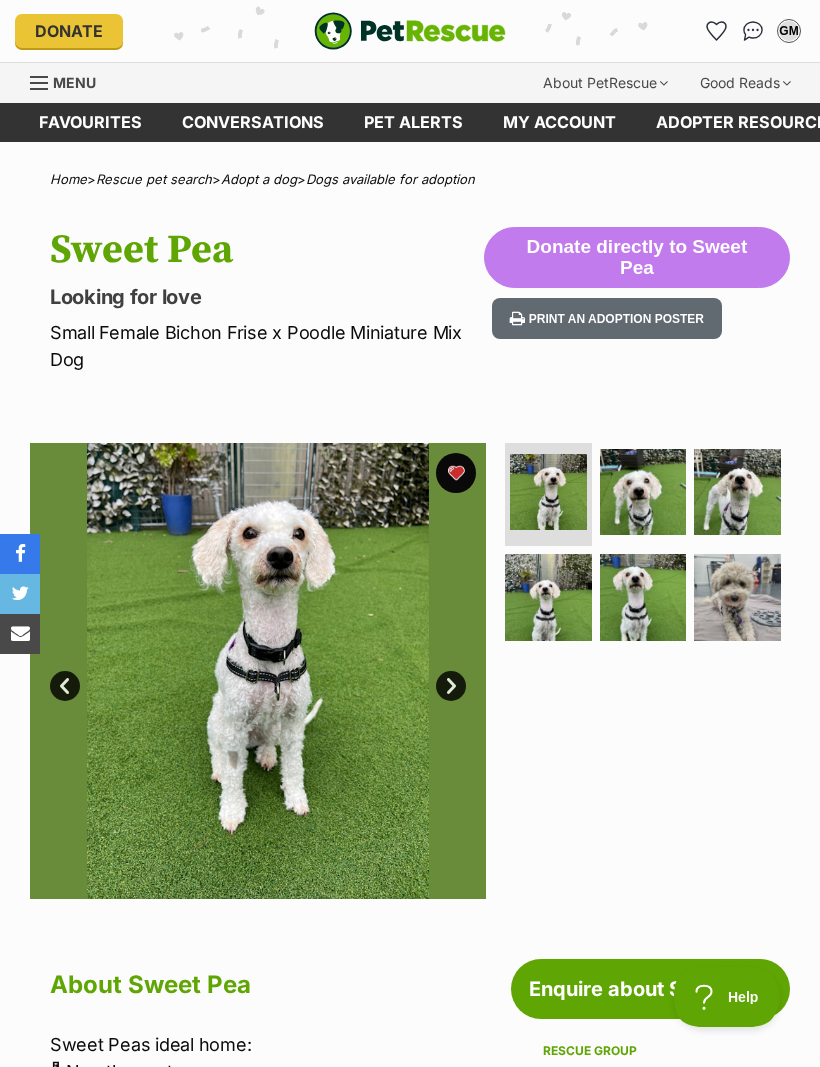 click on "Next" at bounding box center (451, 686) 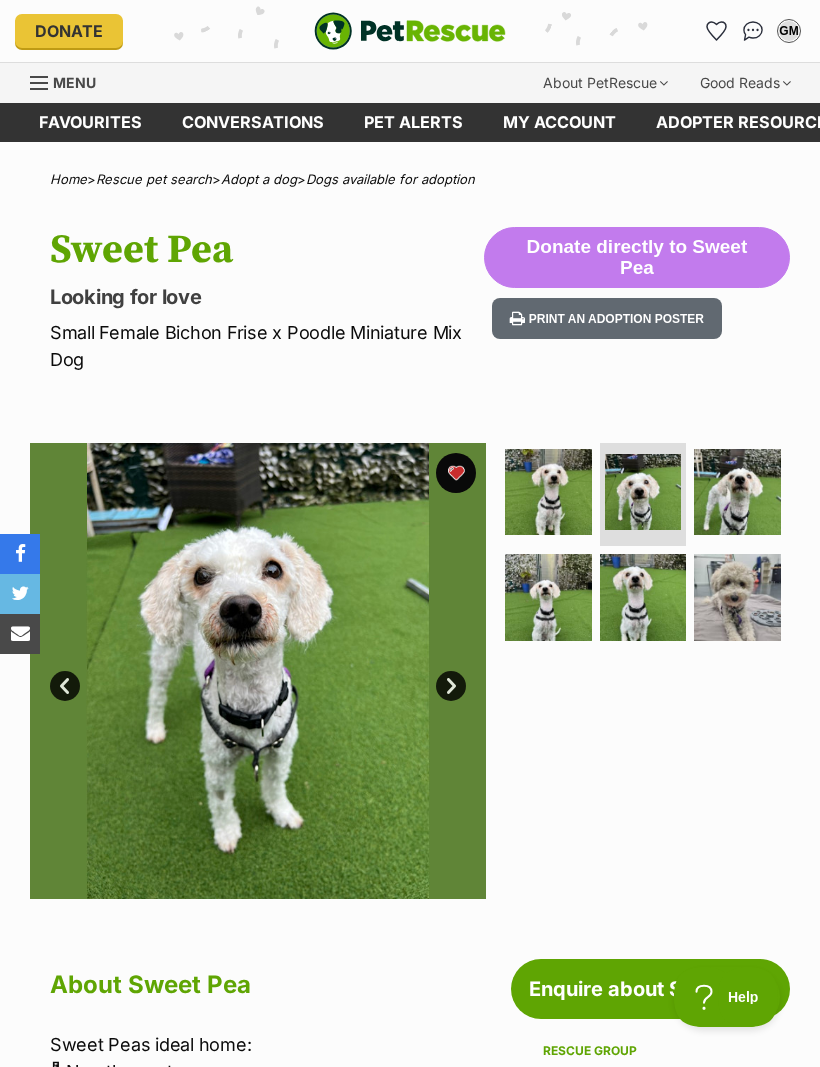 click on "Next" at bounding box center [451, 686] 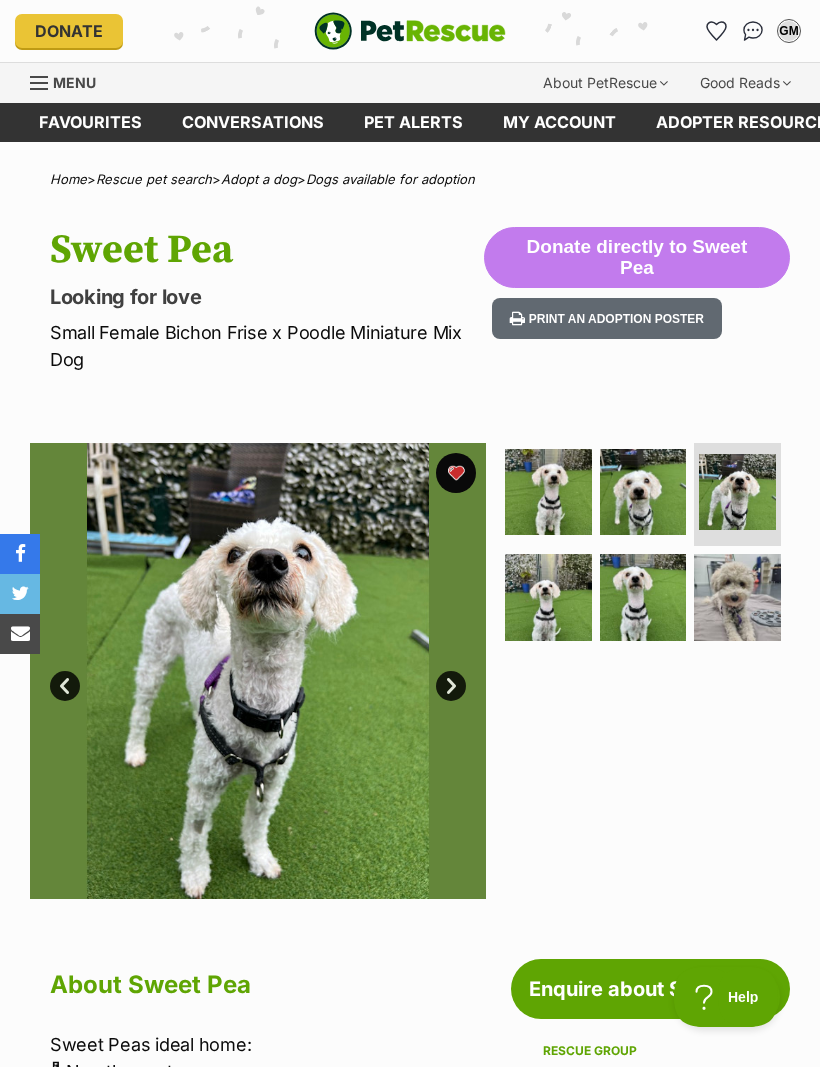 click on "Next" at bounding box center (451, 686) 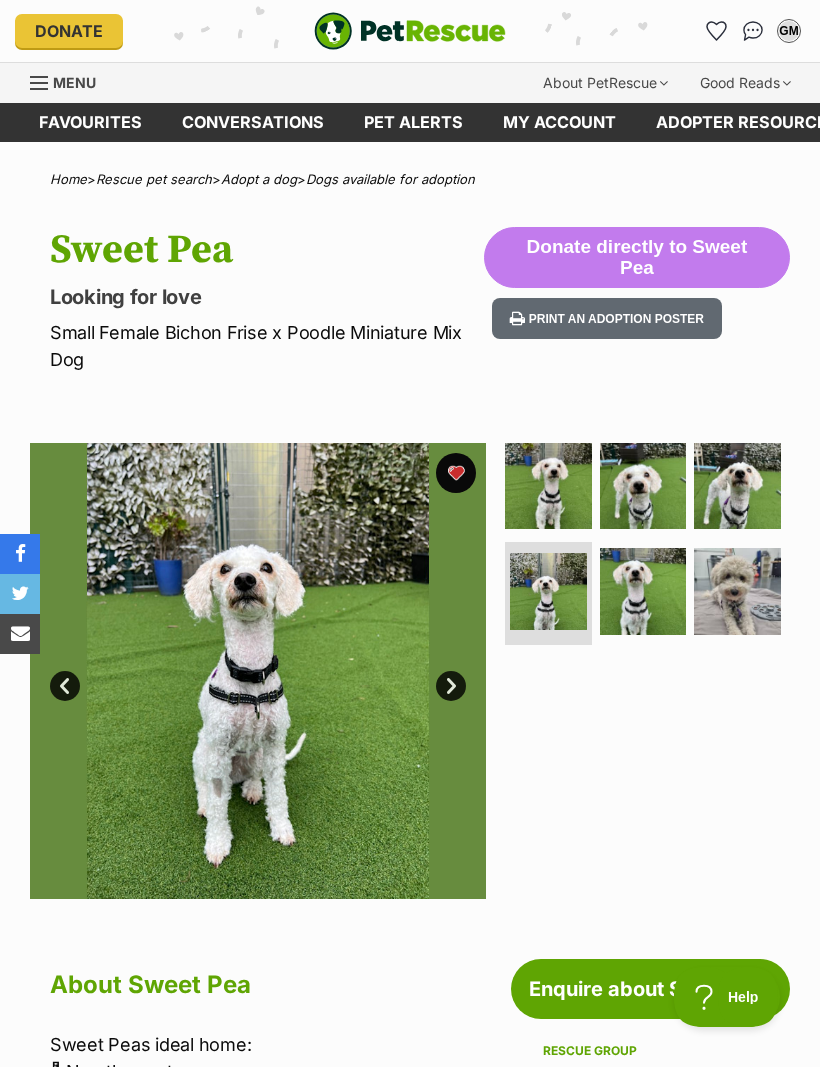 click on "Next" at bounding box center (451, 686) 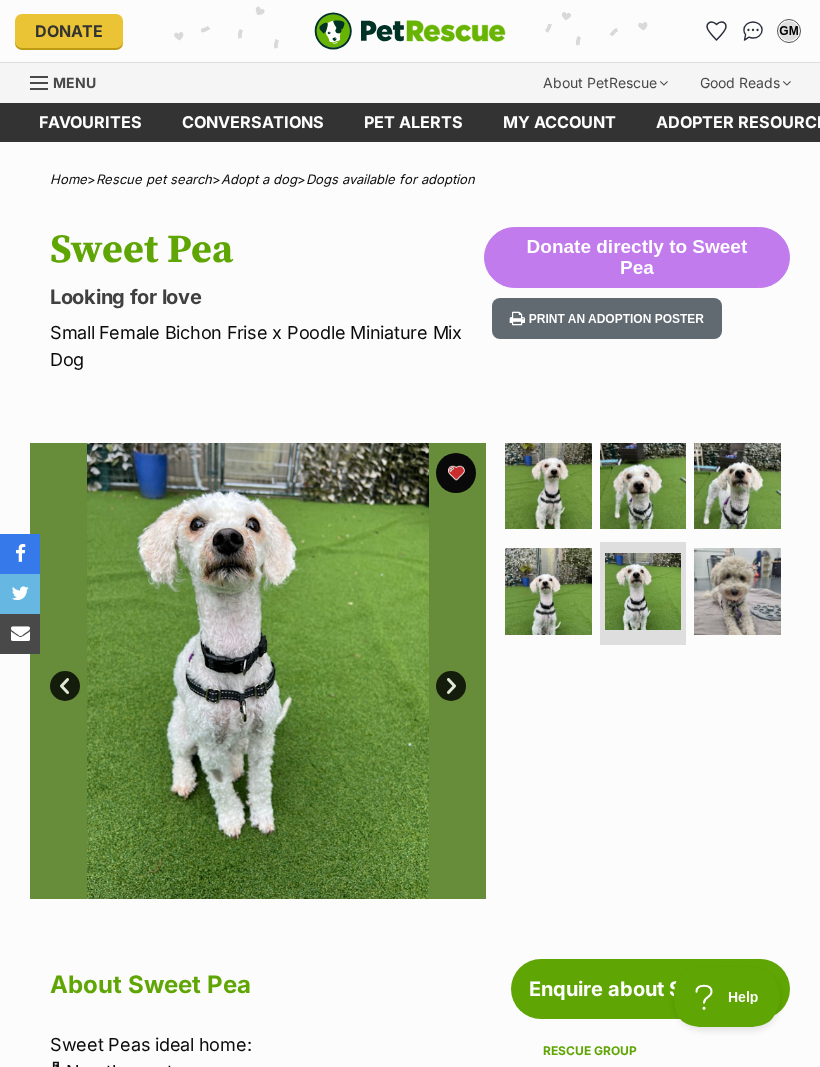 click at bounding box center (258, 671) 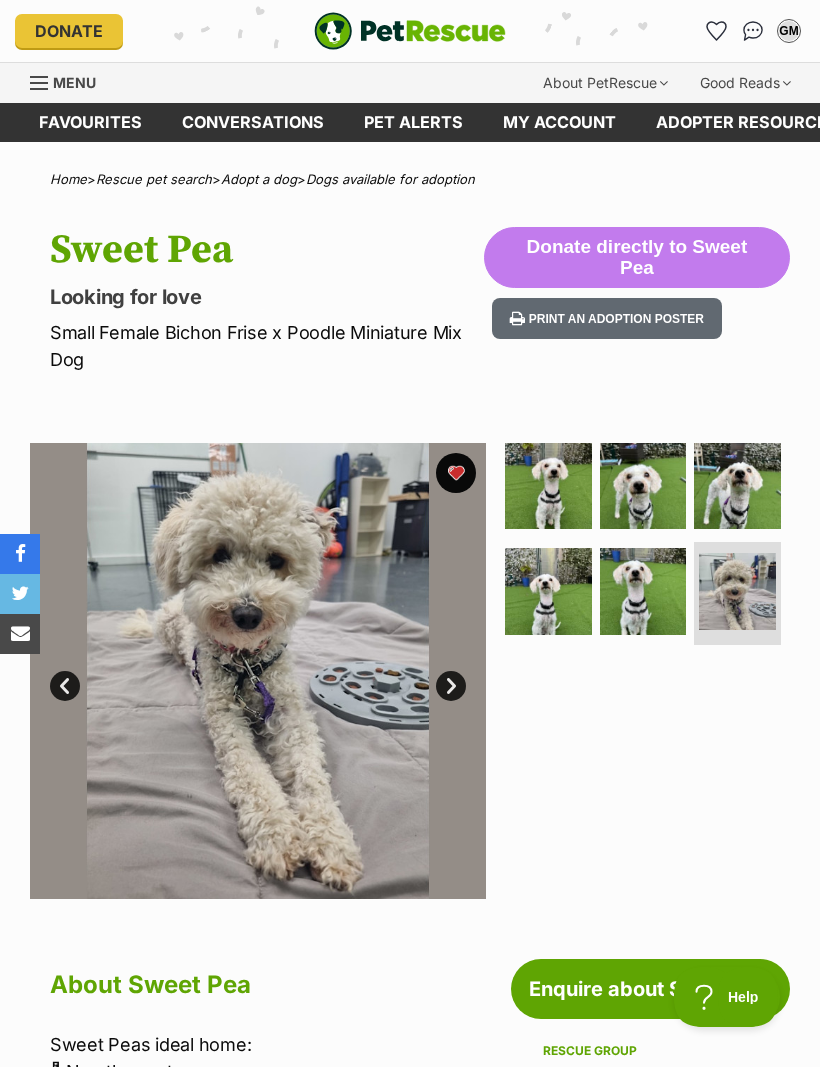 scroll, scrollTop: 0, scrollLeft: 0, axis: both 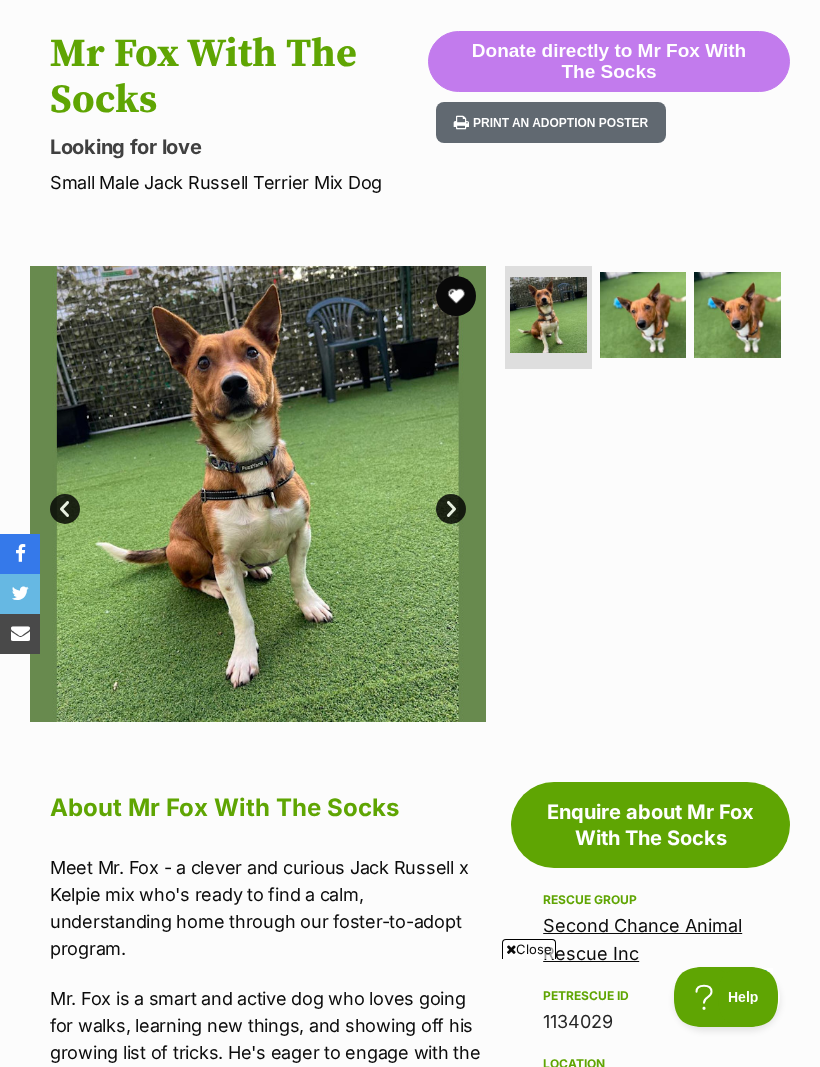 click on "Donate to Mr Fox With The Socks
Donate to Mr Fox With The Socks at Second Chance Animal Rescue Inc via Shout
Advertisement
Adoption information
I've been adopted!
This pet is no longer available
On Hold
Enquire about Mr Fox With The Socks
Find available pets like this!
Rescue group
Second Chance Animal Rescue Inc
PetRescue ID
1134029
Location
Craigieburn, VIC
Age
3 years
Adoption fee
$800.00
100% of the adoption fee goes directly to Second Chance Animal Rescue Inc, the organisation providing their care.
Learn more about adoption fees .
Microchip number
956000017531834
Breeder identification
BR100692
Rehoming organisation
BR100692
Source number
BR100692
Sheltermate ID
13860
Last updated
30 Jul, 2025
Pre-adoption checks
Desexed
-
Vaccinated" at bounding box center (410, 1819) 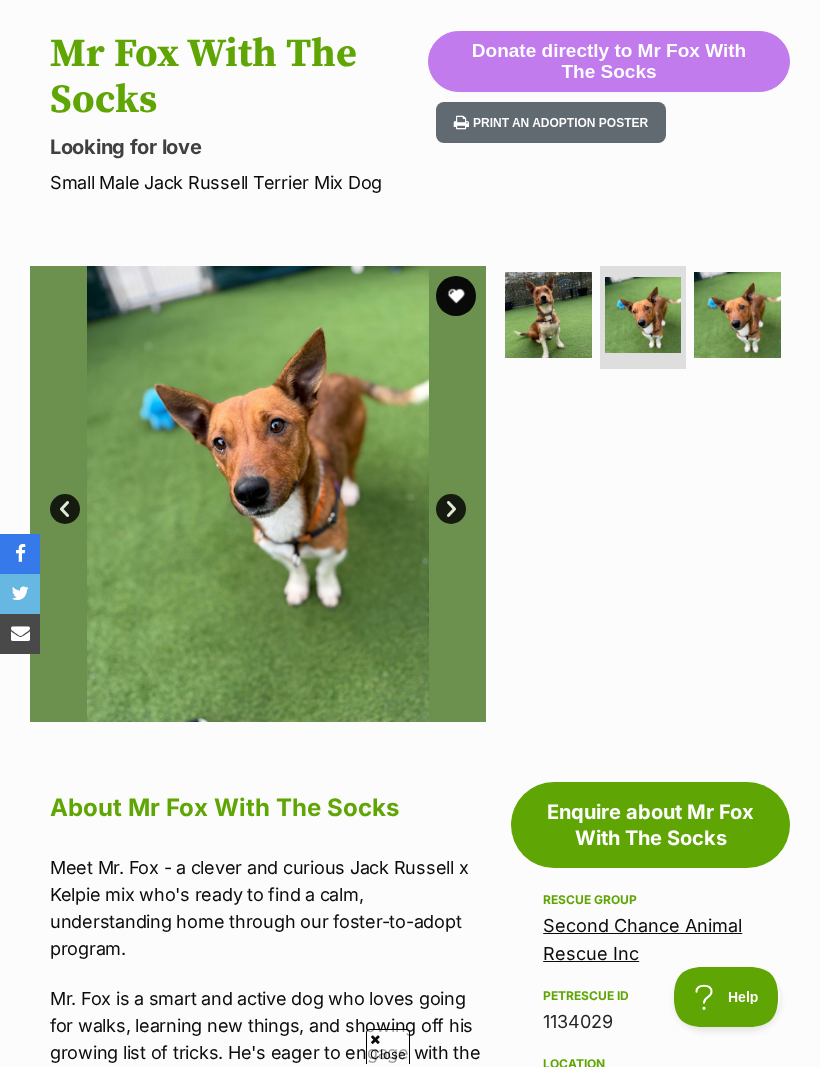 click on "Next" at bounding box center [451, 509] 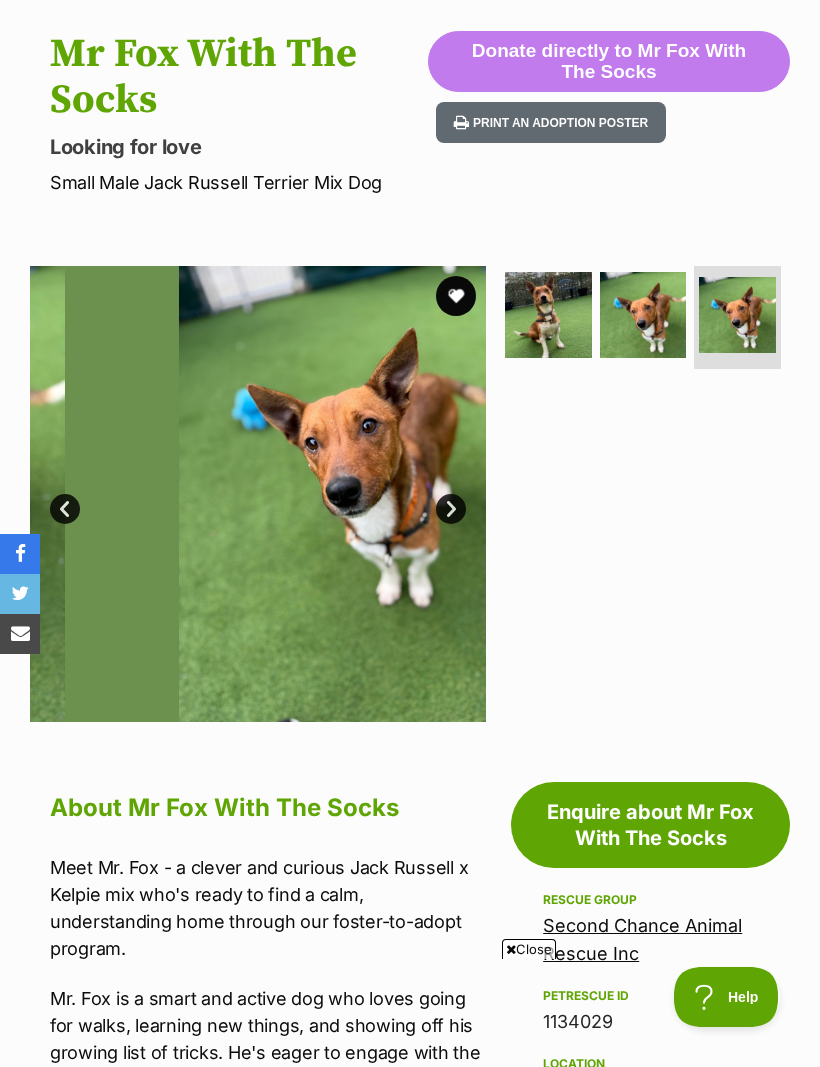 scroll, scrollTop: 0, scrollLeft: 0, axis: both 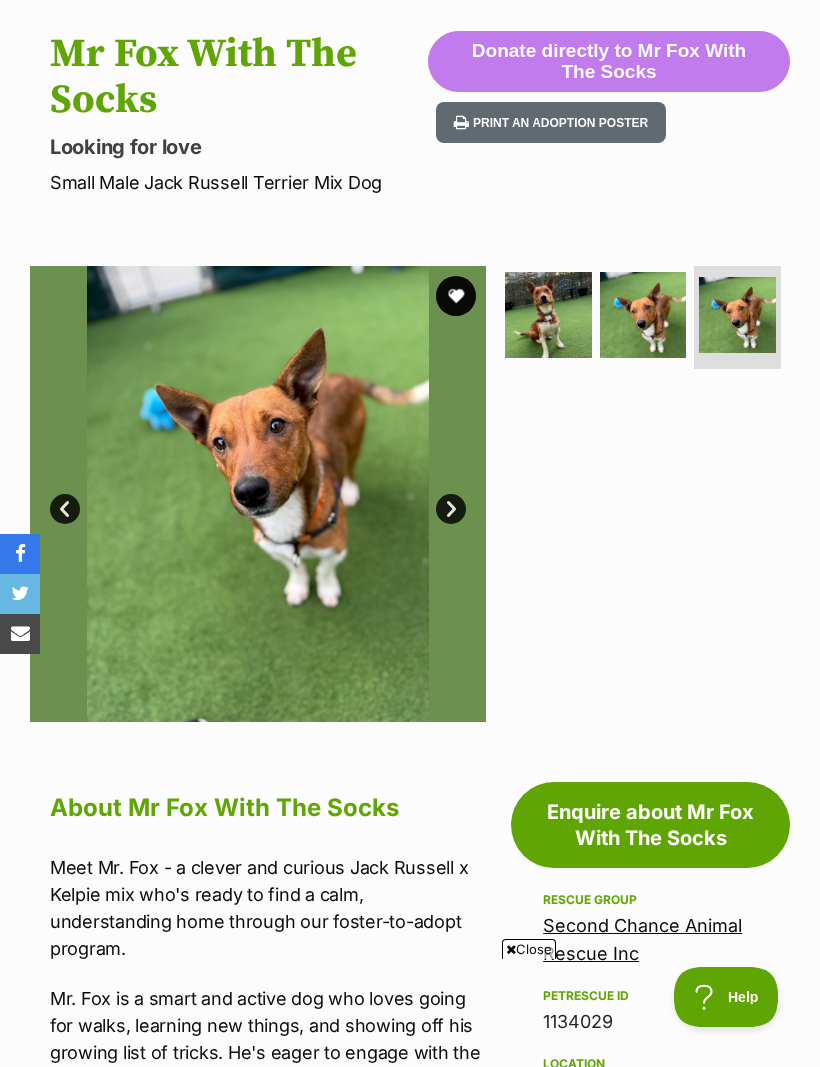 click on "Next" at bounding box center (451, 509) 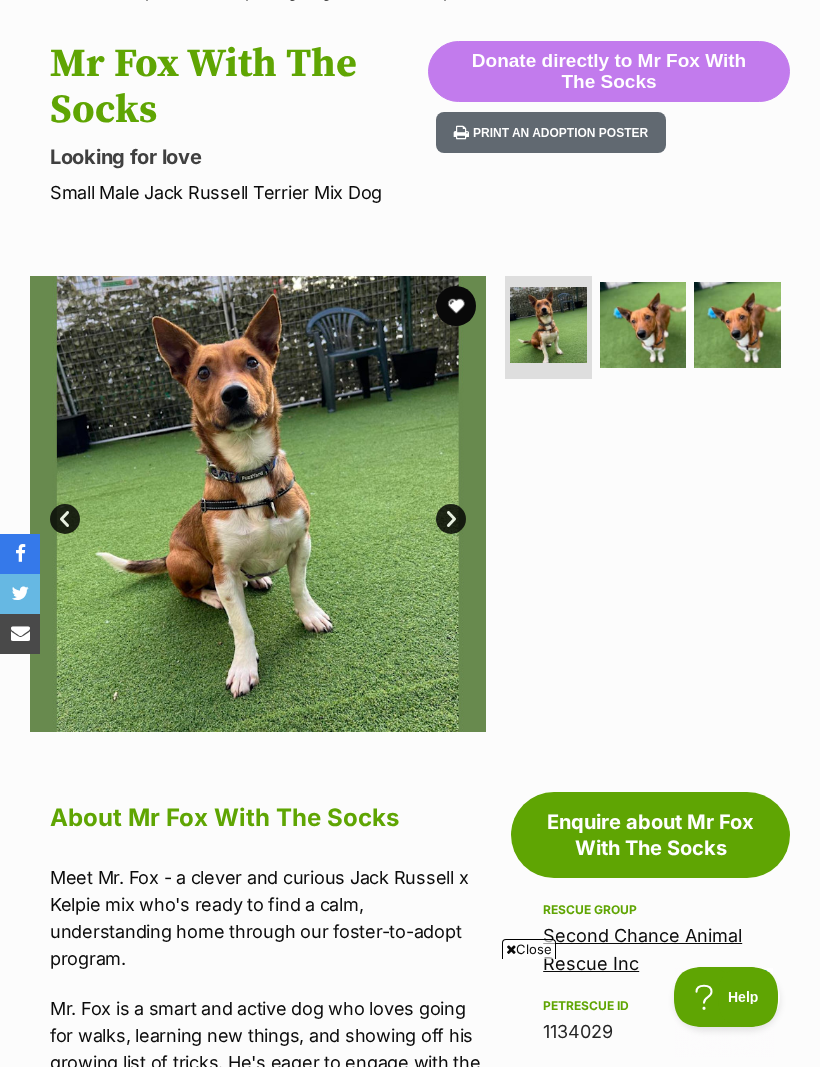 scroll, scrollTop: 185, scrollLeft: 0, axis: vertical 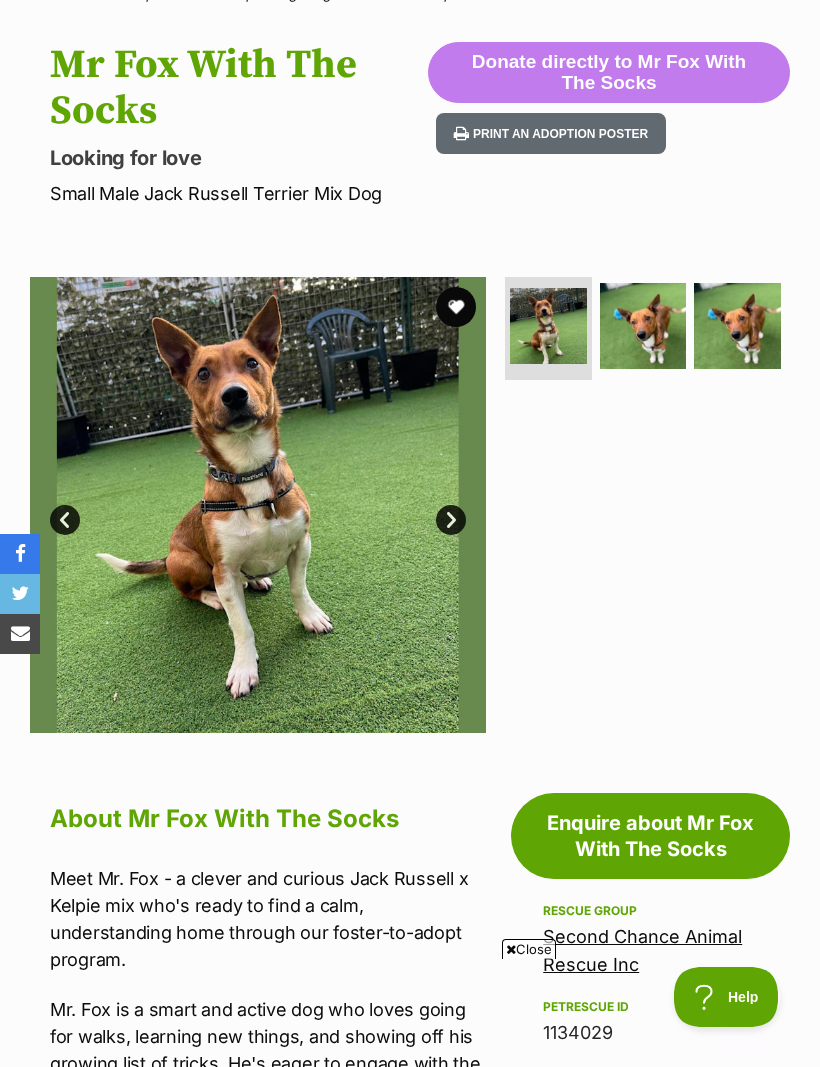 click on "Next" at bounding box center [451, 520] 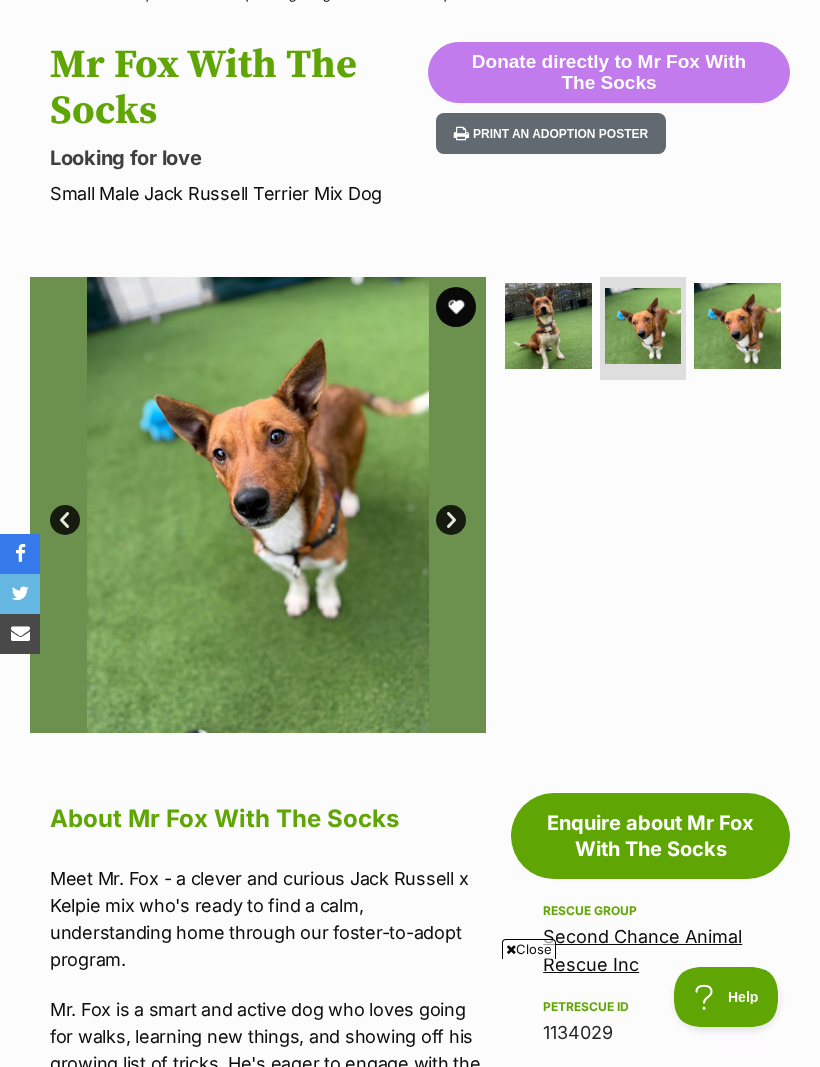 click at bounding box center [258, 505] 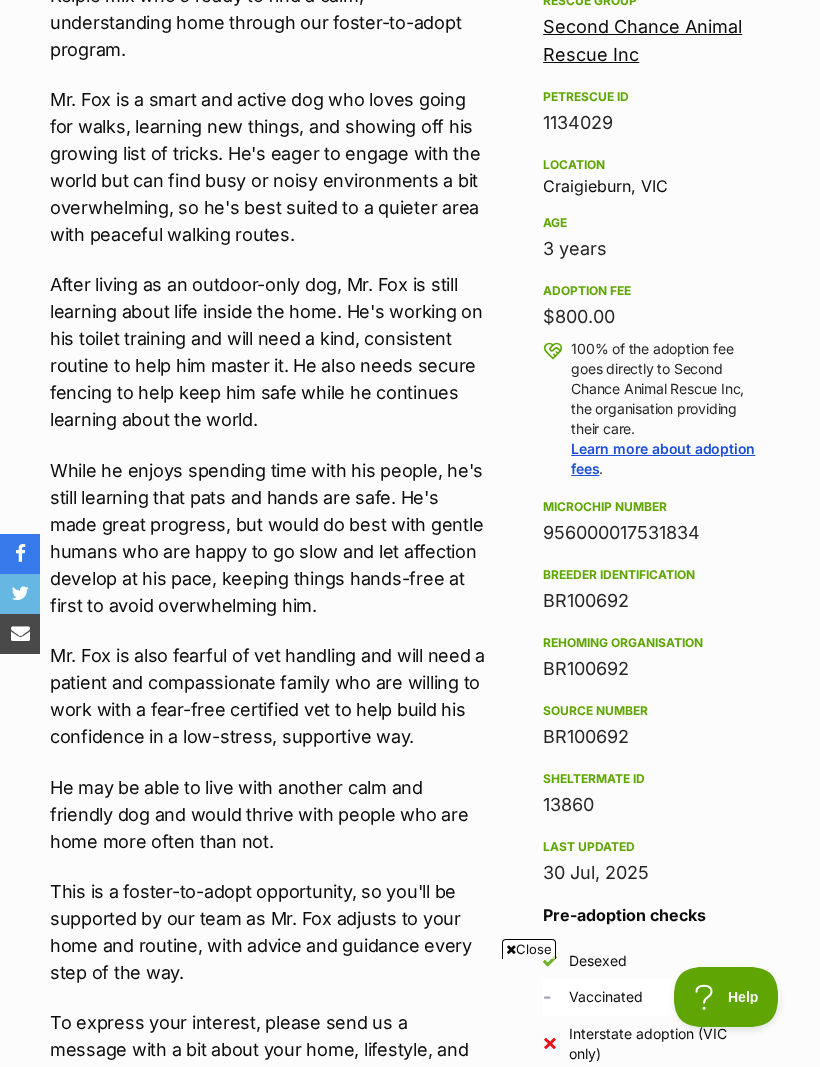 scroll, scrollTop: 0, scrollLeft: 0, axis: both 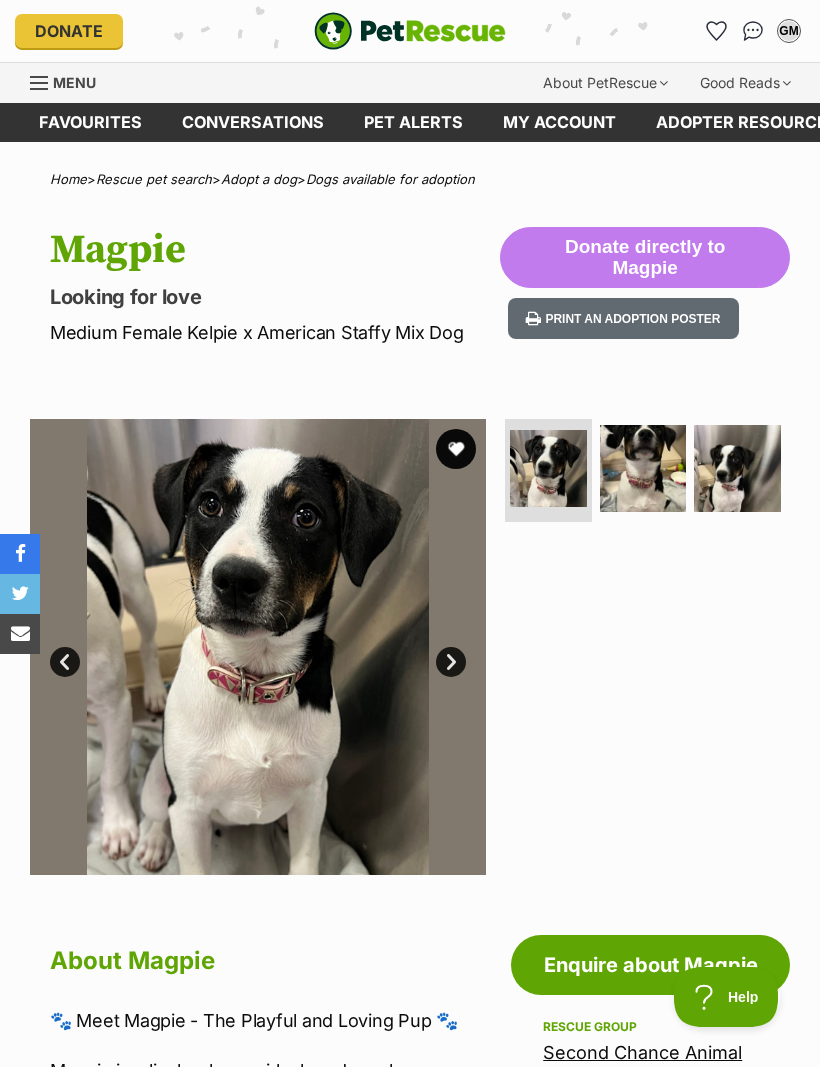 click at bounding box center [643, 468] 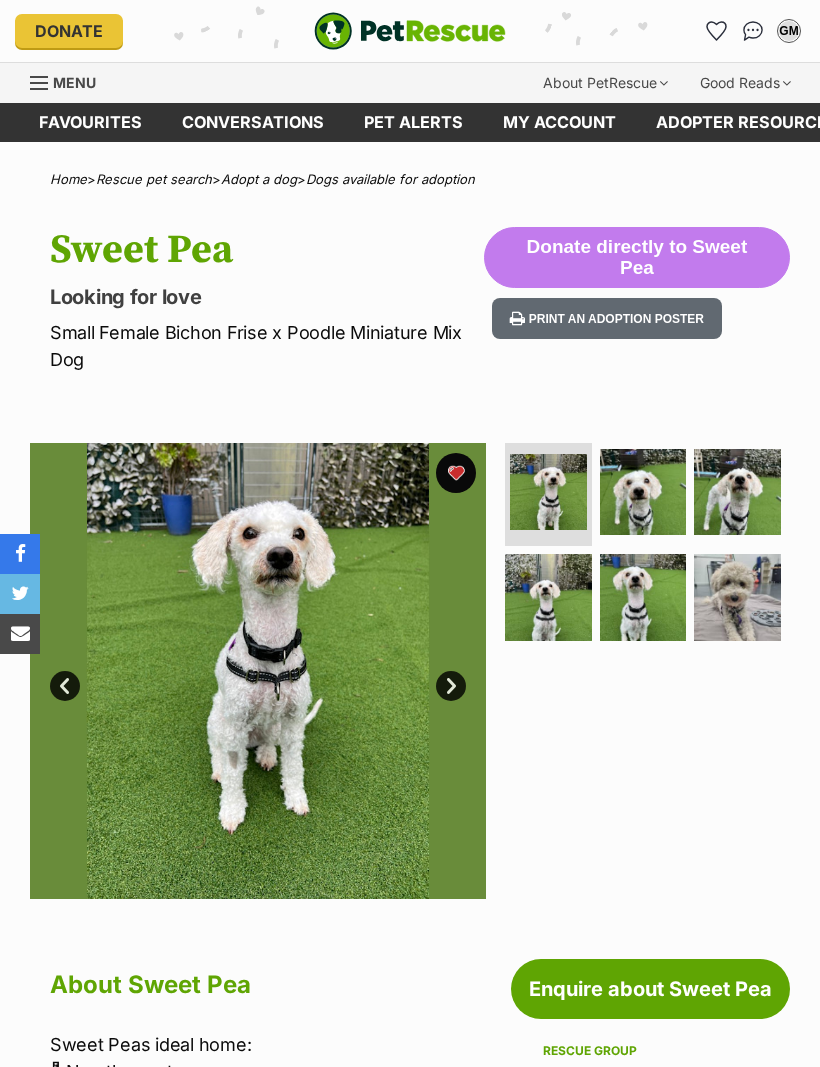 scroll, scrollTop: 0, scrollLeft: 0, axis: both 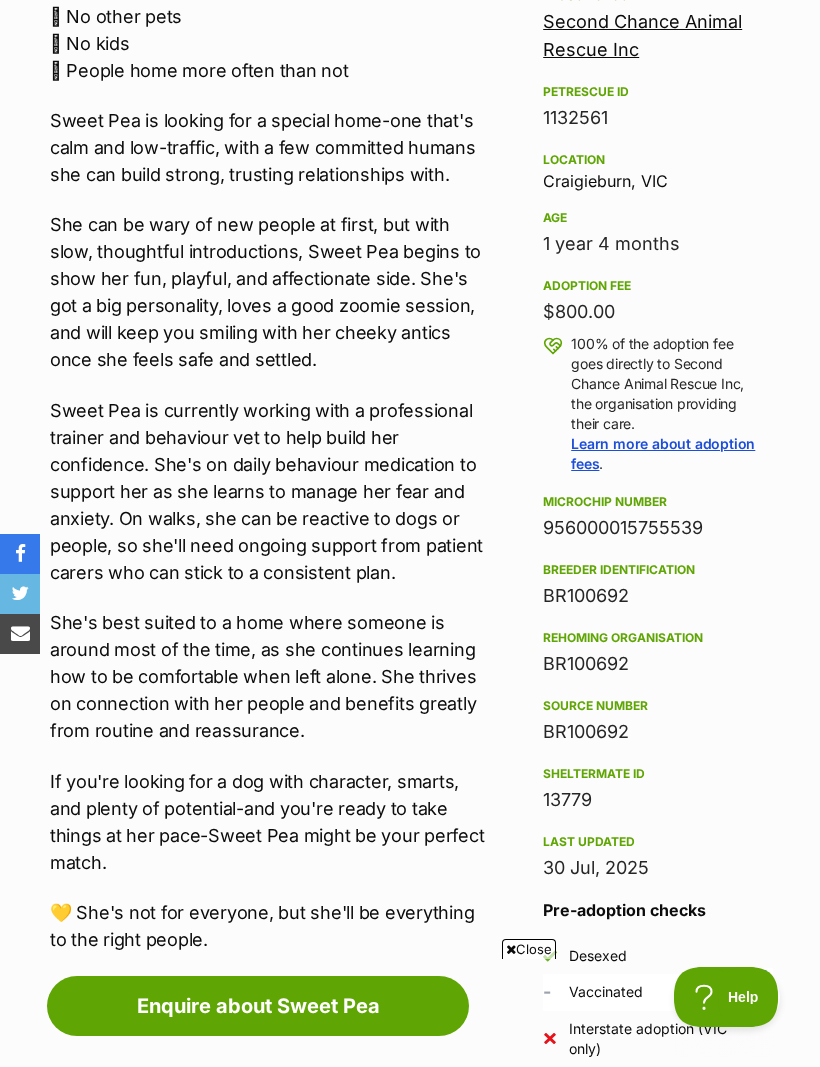 click on "Rescue group
Second Chance Animal Rescue Inc
PetRescue ID
1132561
Location
Craigieburn, VIC
Age
1 year 4 months
Adoption fee
$800.00
100% of the adoption fee goes directly to Second Chance Animal Rescue Inc, the organisation providing their care.
Learn more about adoption fees .
Microchip number
956000015755539
Breeder identification
BR100692
Rehoming organisation
BR100692
Source number
BR100692
Sheltermate ID
13779
Last updated
30 Jul, 2025
Pre-adoption checks
Desexed
-
Vaccinated
Interstate adoption (VIC only)
Wormed" at bounding box center (650, 543) 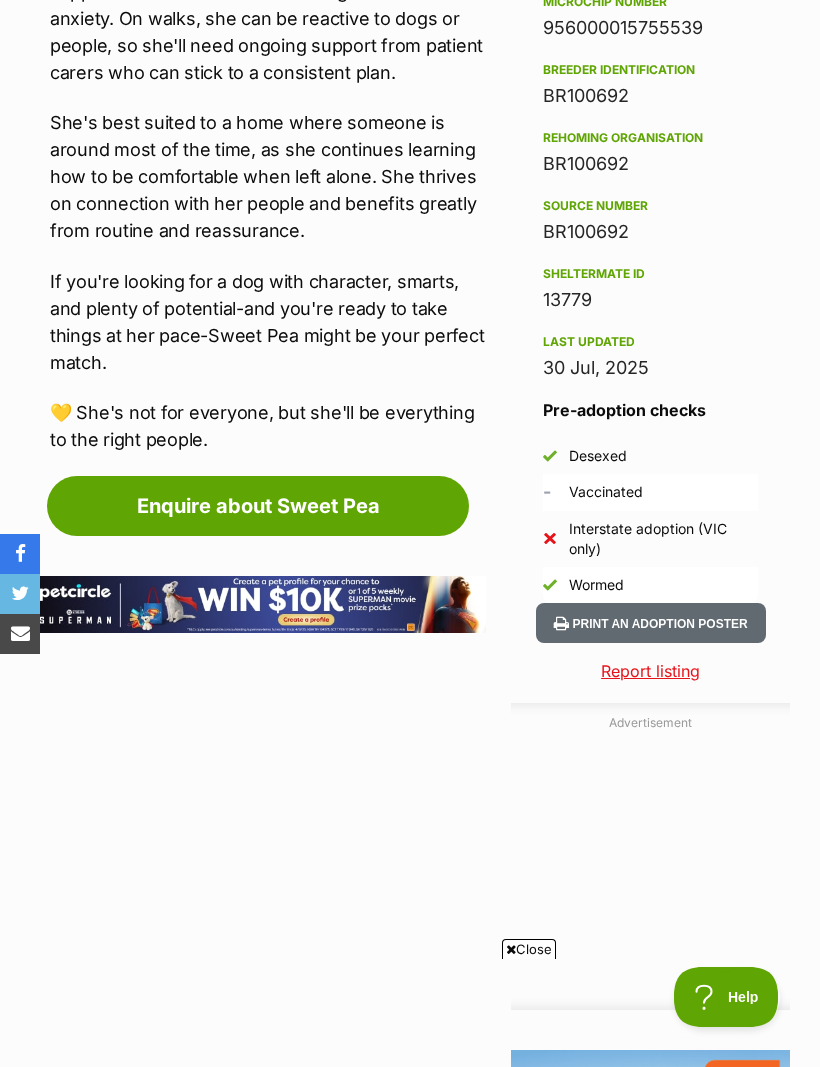 scroll, scrollTop: 0, scrollLeft: 0, axis: both 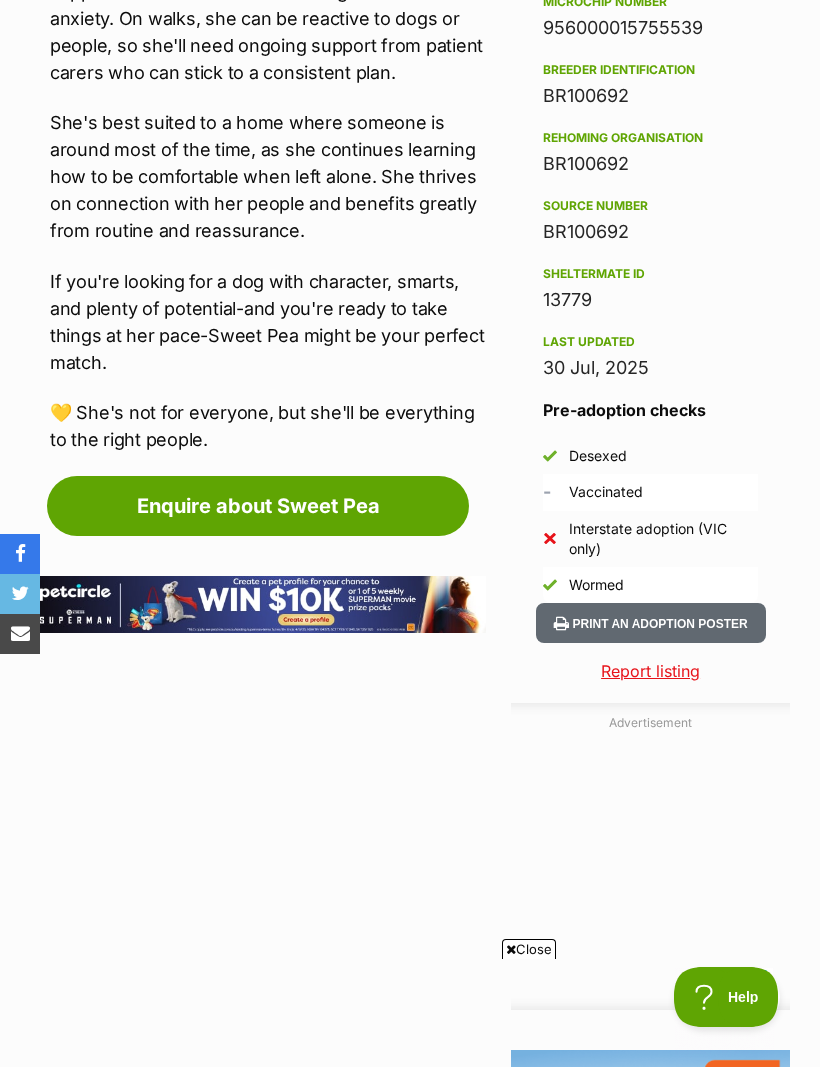 click on "Advertisement
Adoption information
I've been adopted!
This pet is no longer available
On Hold
Enquire about Sweet Pea
Find available pets like this!
Rescue group
Second Chance Animal Rescue Inc
PetRescue ID
1132561
Location
Craigieburn, VIC
Age
1 year 4 months
Adoption fee
$800.00
100% of the adoption fee goes directly to Second Chance Animal Rescue Inc, the organisation providing their care.
Learn more about adoption fees .
Microchip number
956000015755539
Breeder identification
BR100692
Rehoming organisation
BR100692
Source number
BR100692
Sheltermate ID
13779
Last updated
30 Jul, 2025
Pre-adoption checks
Desexed
-
Vaccinated
Interstate adoption (VIC only)
Wormed
About Sweet Pea
Sweet Peas ideal home:
🩷 No kids" at bounding box center [258, 355] 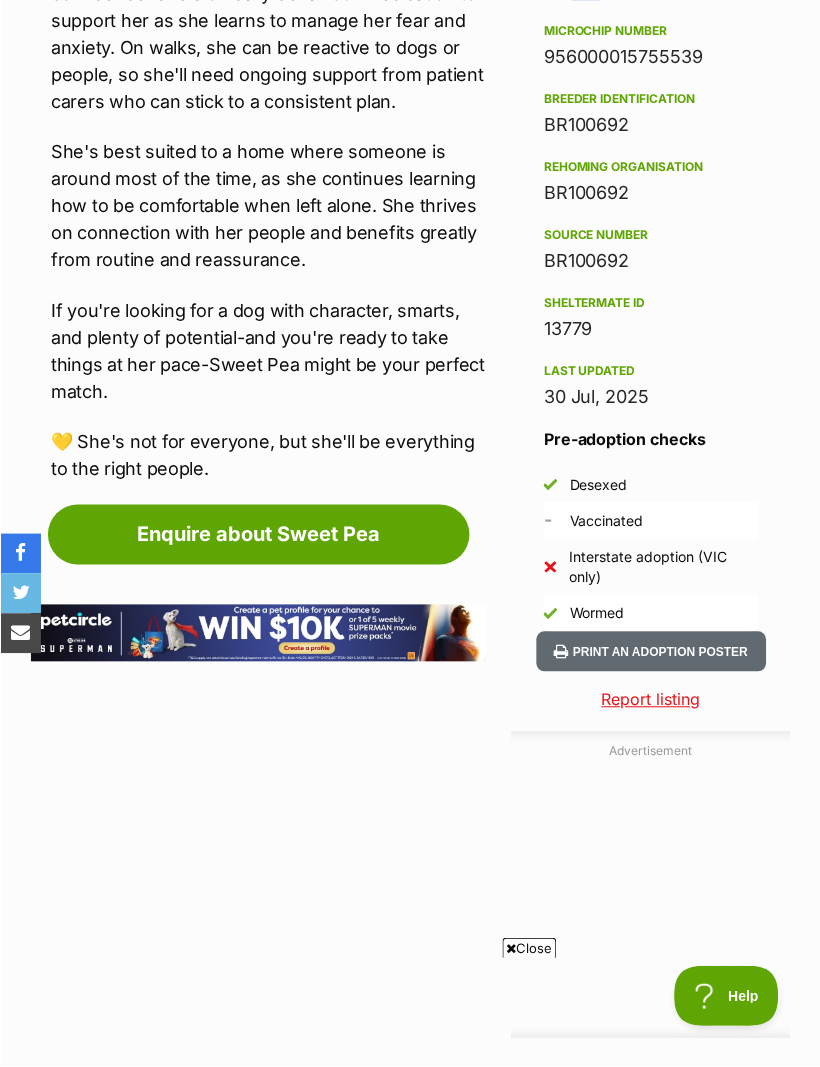 scroll, scrollTop: 1528, scrollLeft: 0, axis: vertical 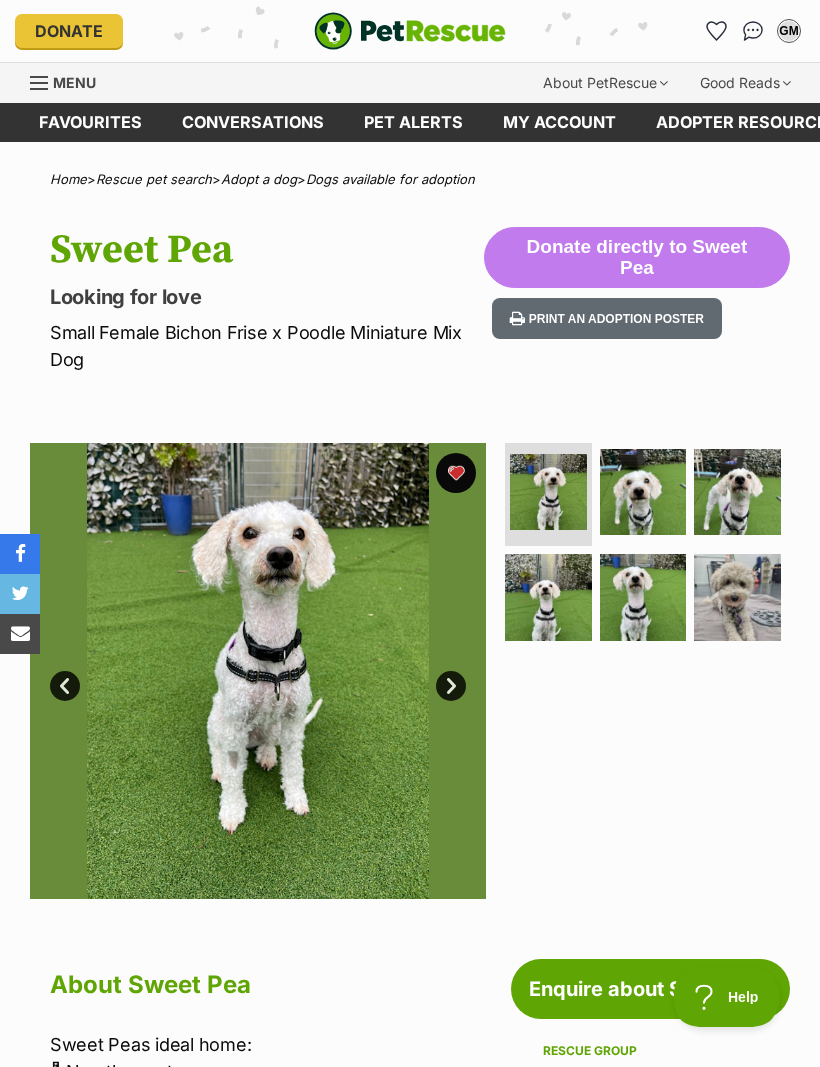 click at bounding box center [737, 597] 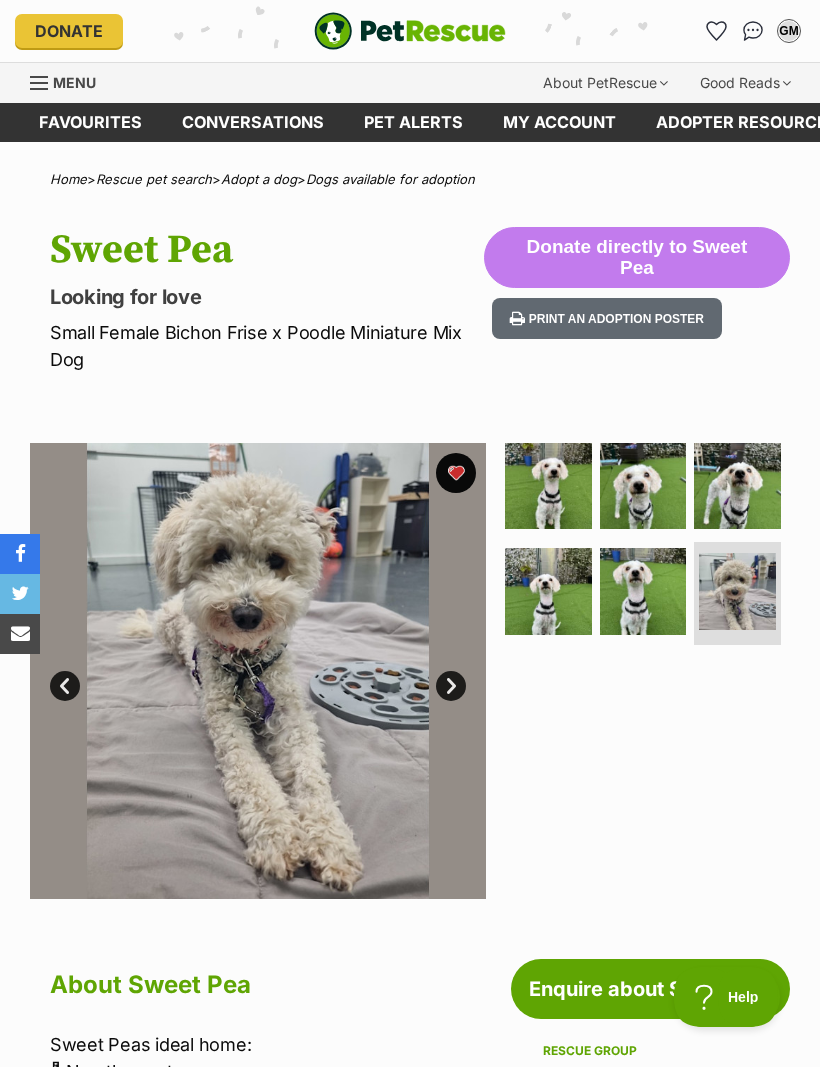 scroll, scrollTop: 0, scrollLeft: 0, axis: both 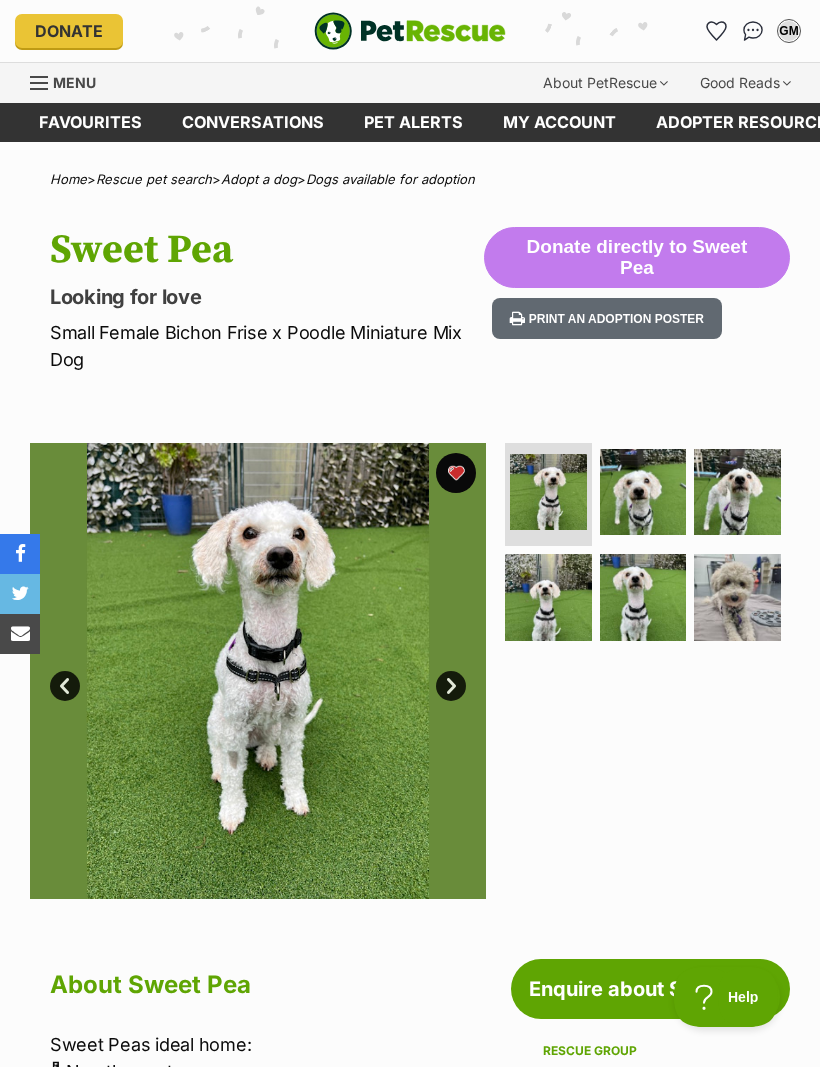 click on "Sweet Peas ideal home:
🩷 No other pets
🩷 No kids
🩷 People home more often than not" at bounding box center (268, 1085) 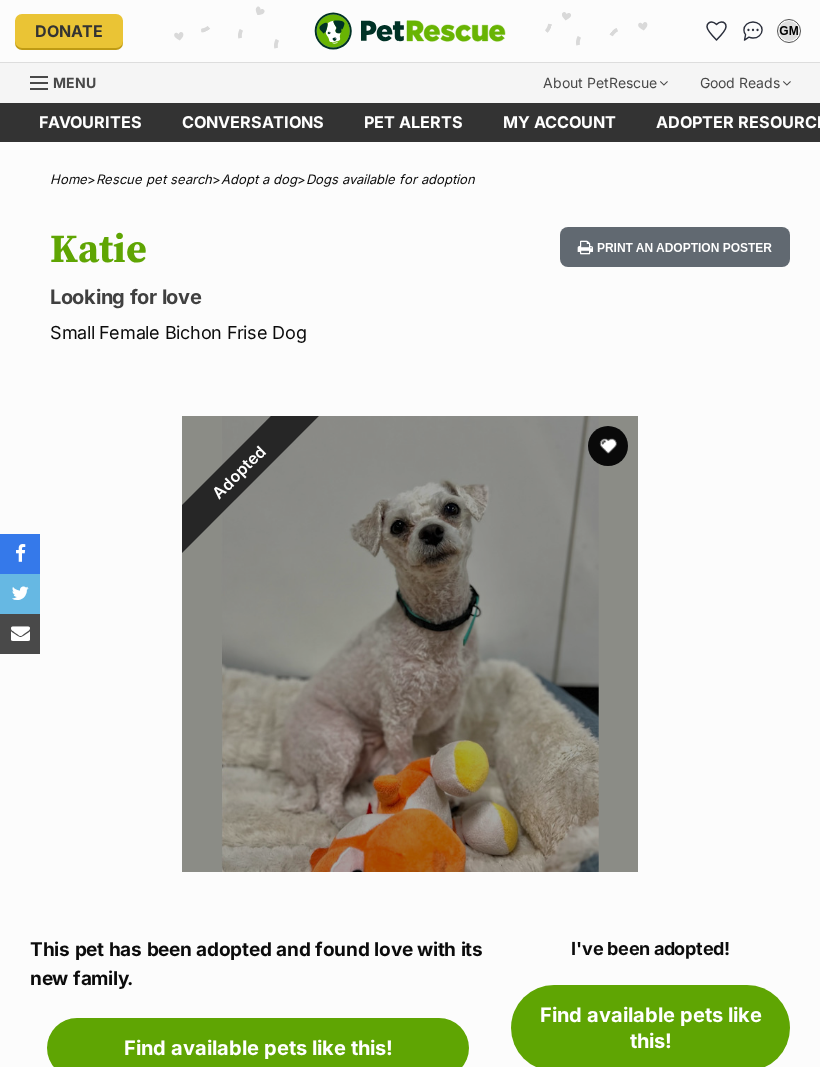 scroll, scrollTop: 0, scrollLeft: 0, axis: both 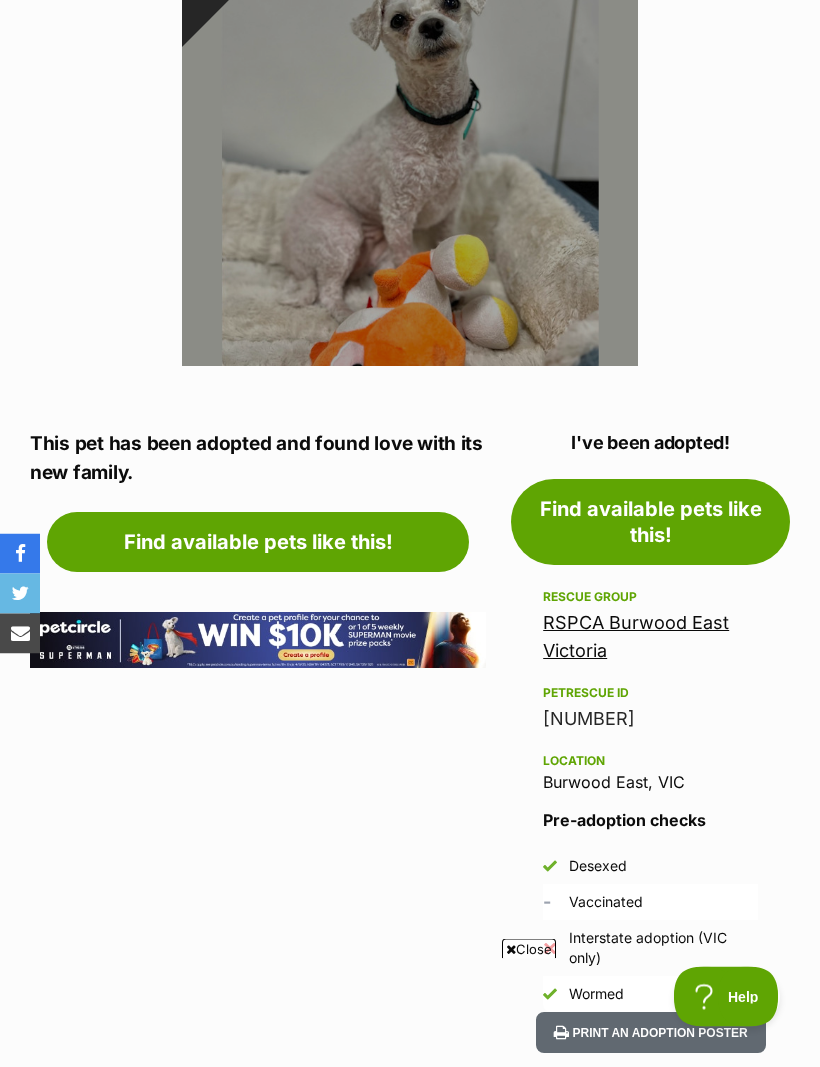 click on "RSPCA Burwood East Victoria" at bounding box center [636, 637] 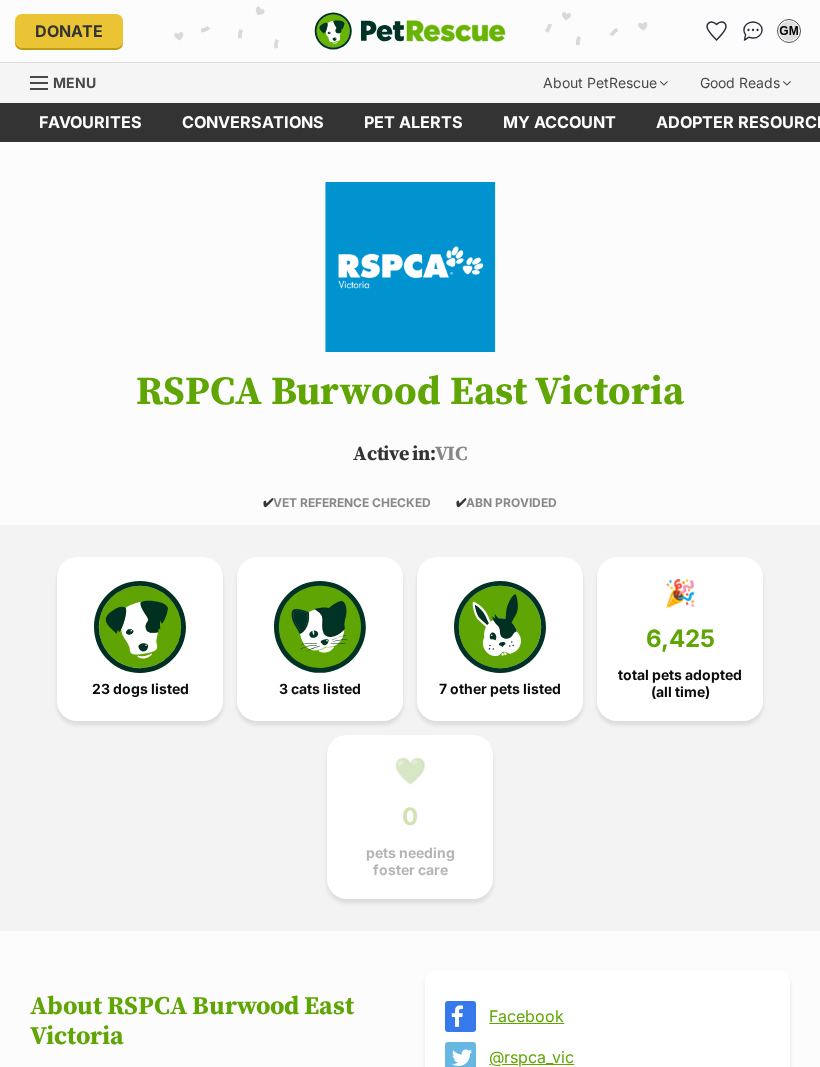 scroll, scrollTop: 0, scrollLeft: 0, axis: both 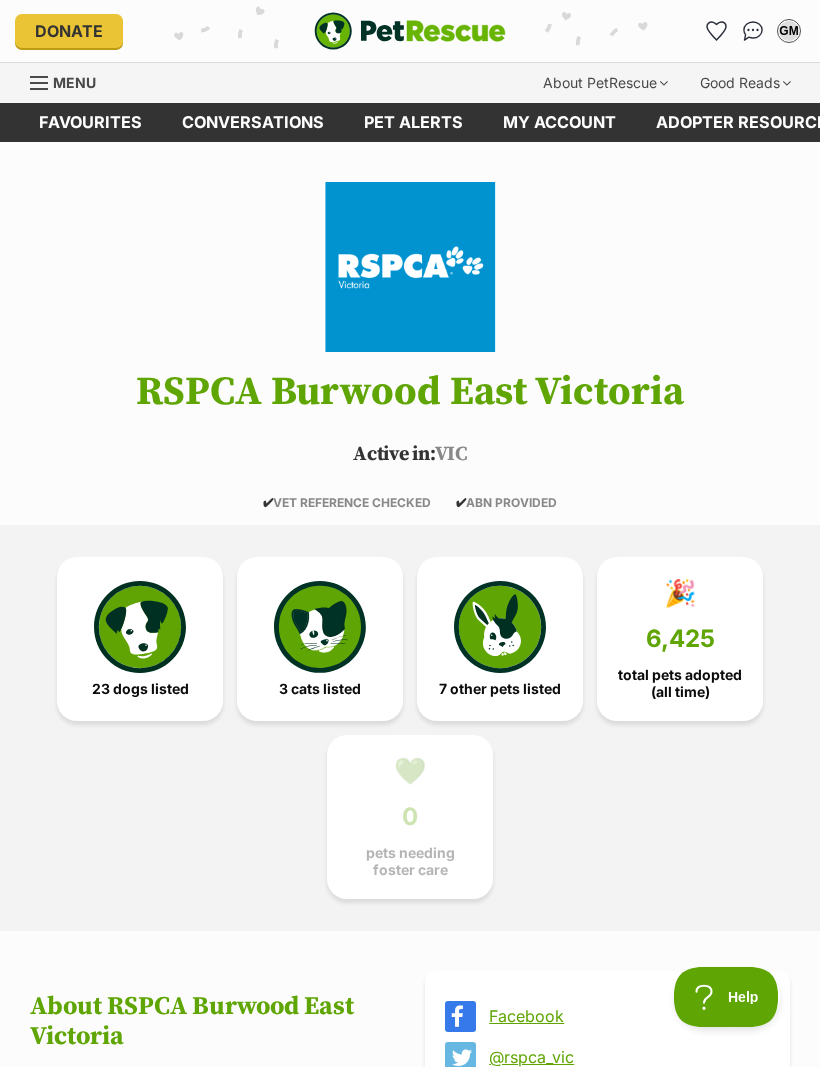 click at bounding box center [140, 627] 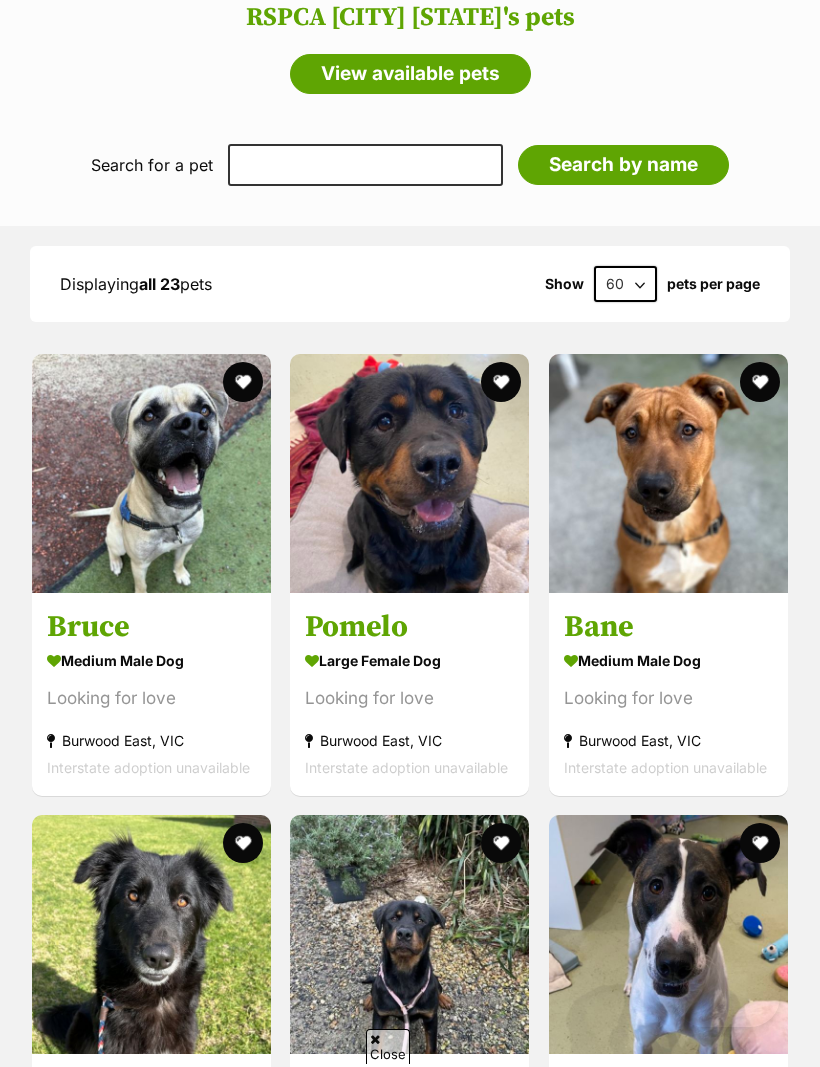 scroll, scrollTop: 2155, scrollLeft: 0, axis: vertical 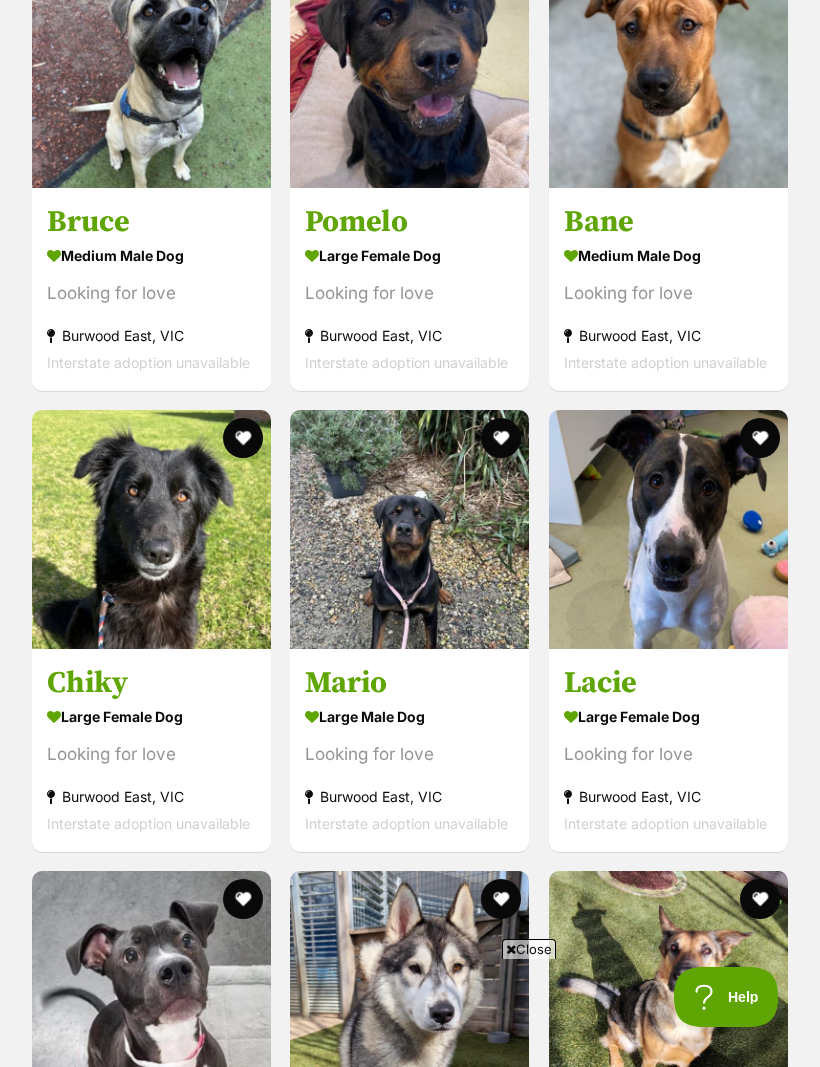 click on "Burwood East, VIC" at bounding box center (668, 335) 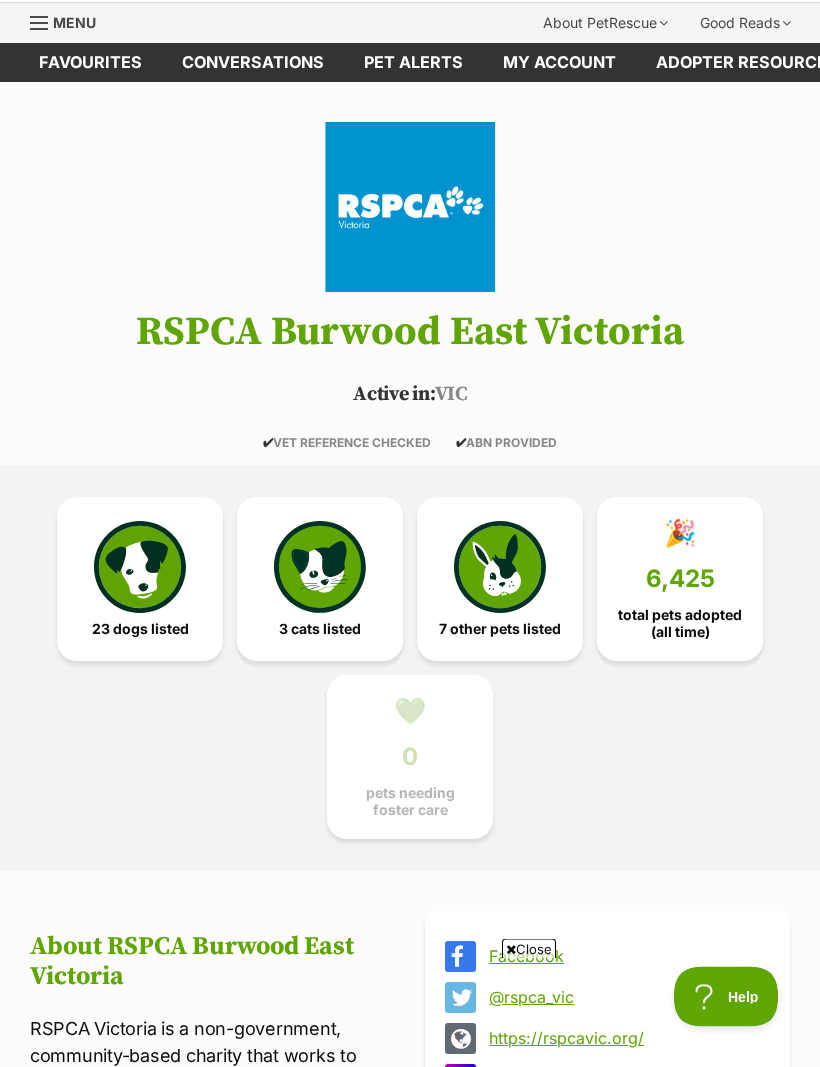 scroll, scrollTop: 0, scrollLeft: 0, axis: both 